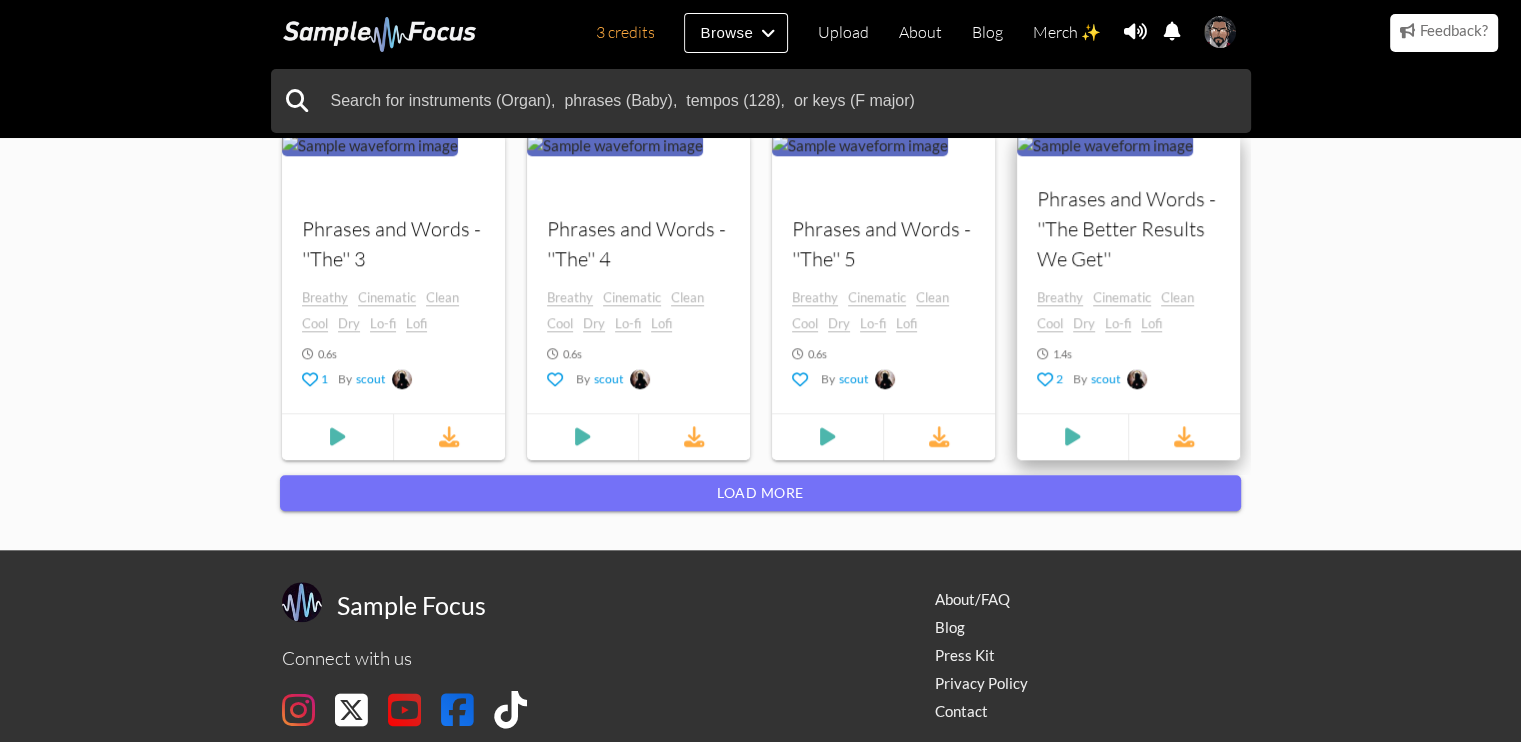 scroll, scrollTop: 1956, scrollLeft: 0, axis: vertical 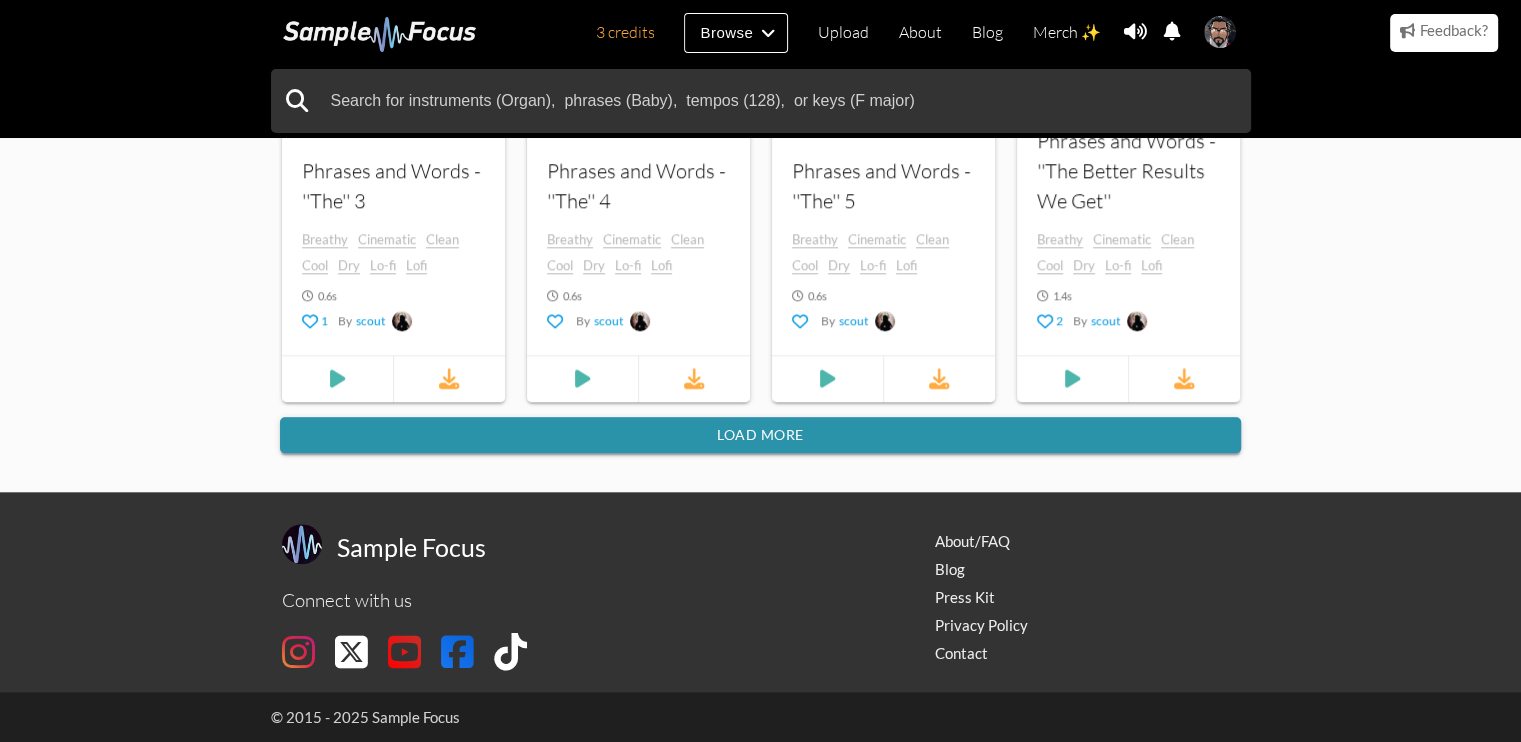 click on "Load more" at bounding box center (760, 435) 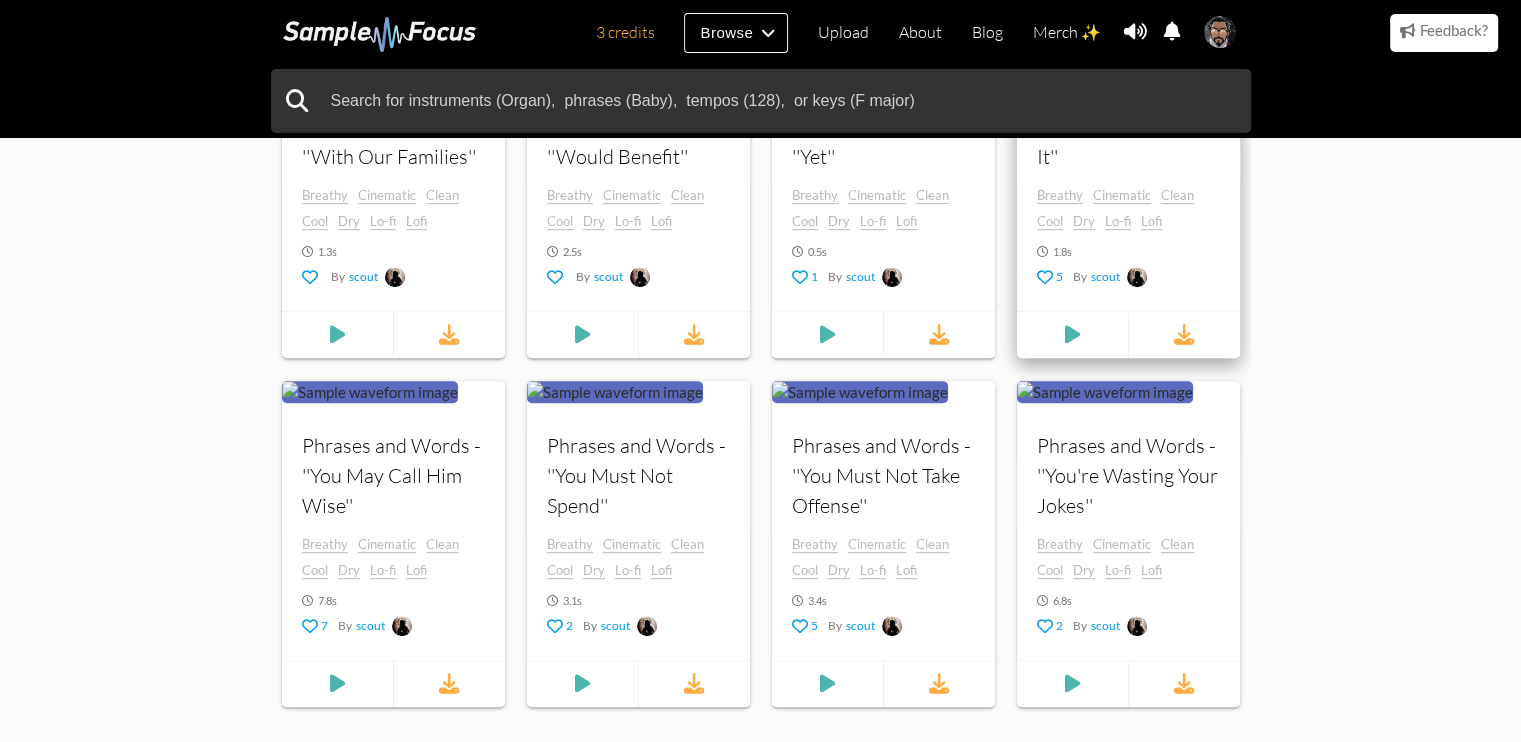 scroll, scrollTop: 8956, scrollLeft: 0, axis: vertical 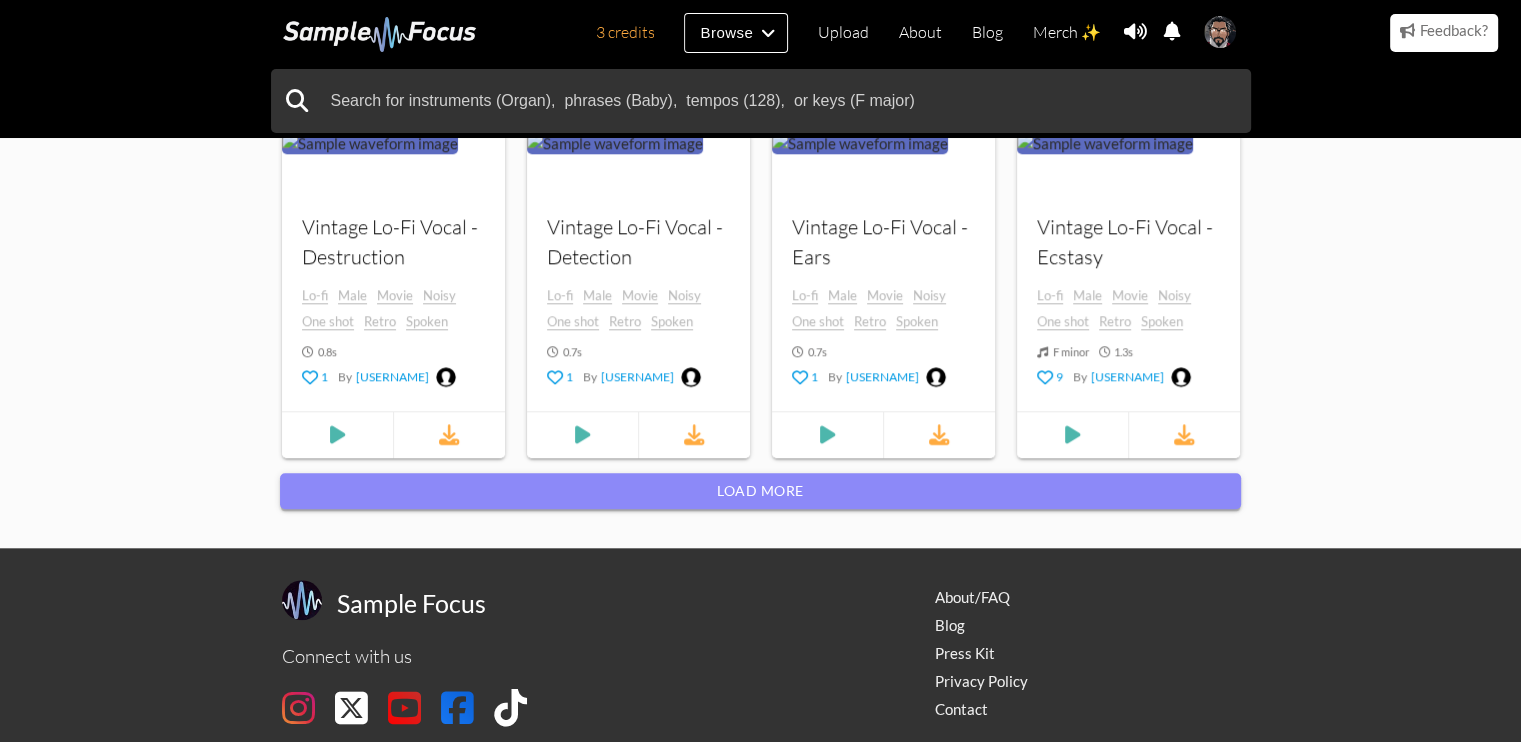 click on "Load more" at bounding box center [760, 491] 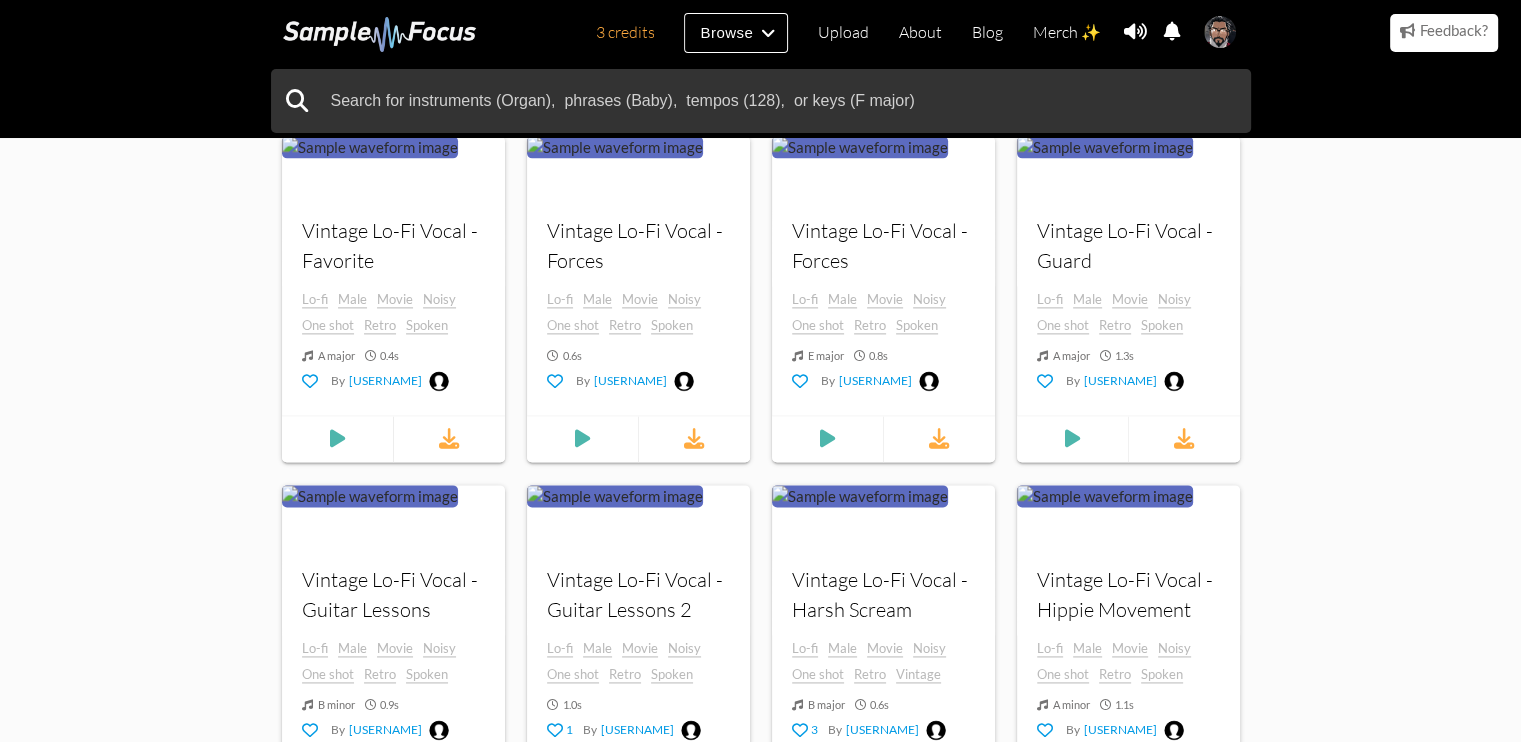 scroll, scrollTop: 3000, scrollLeft: 0, axis: vertical 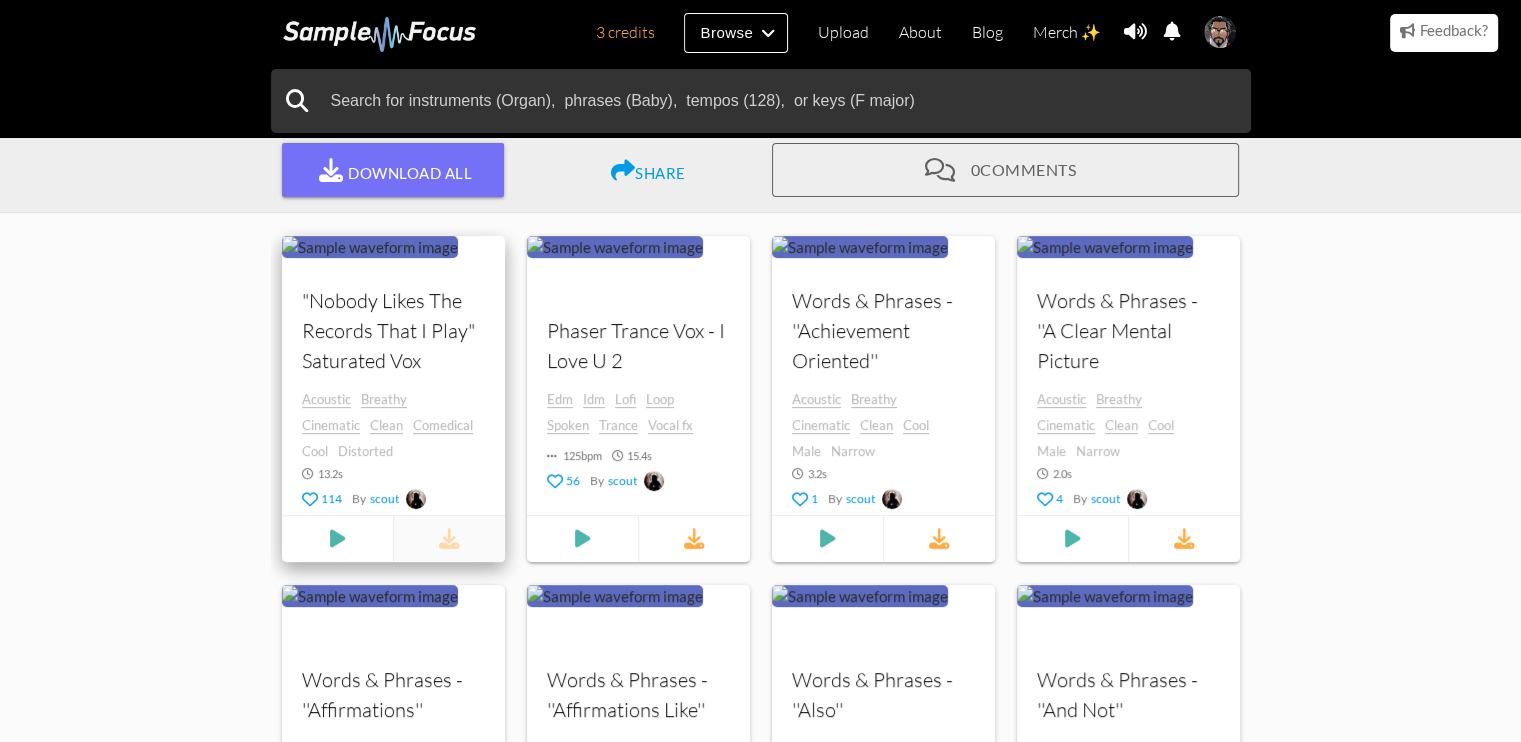 click at bounding box center (449, 539) 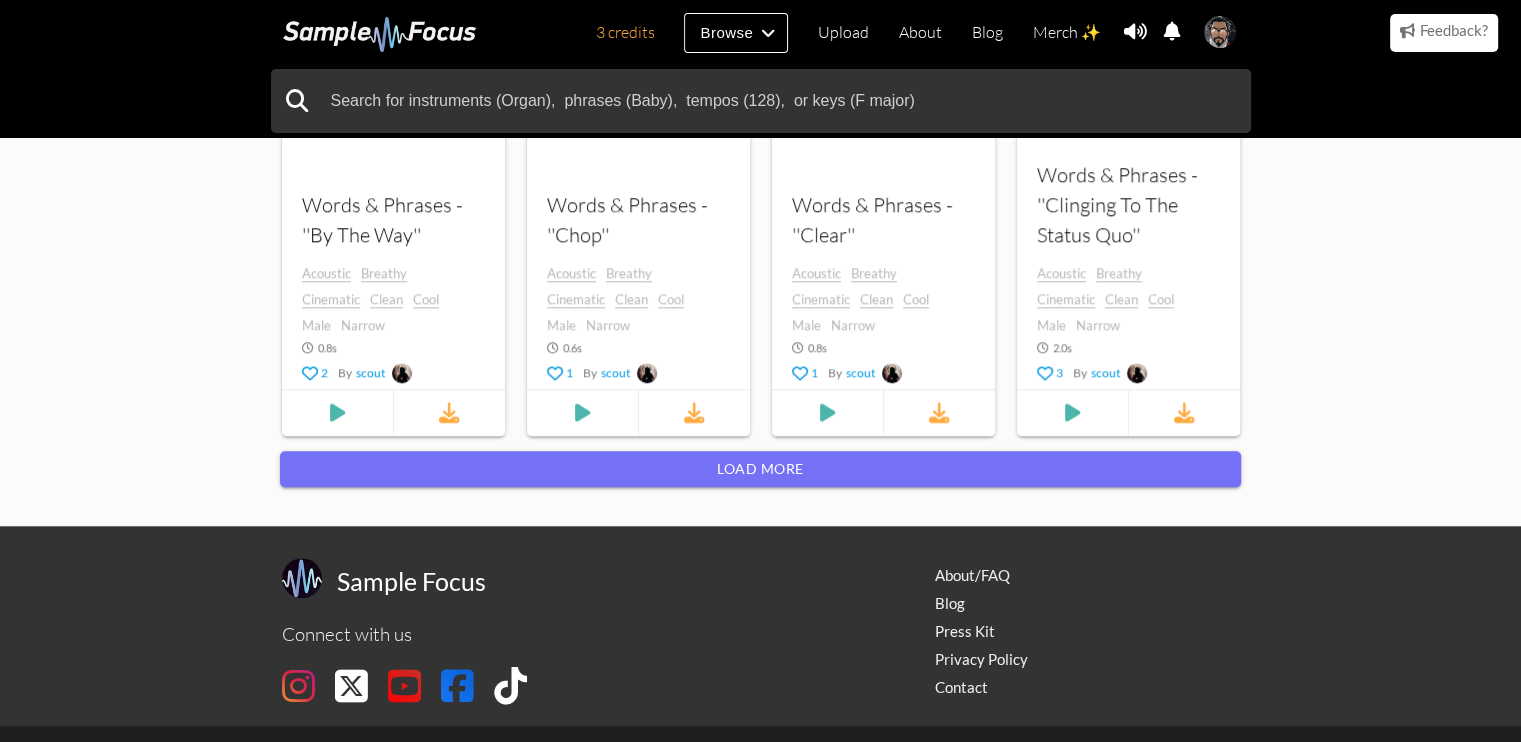 scroll, scrollTop: 1956, scrollLeft: 0, axis: vertical 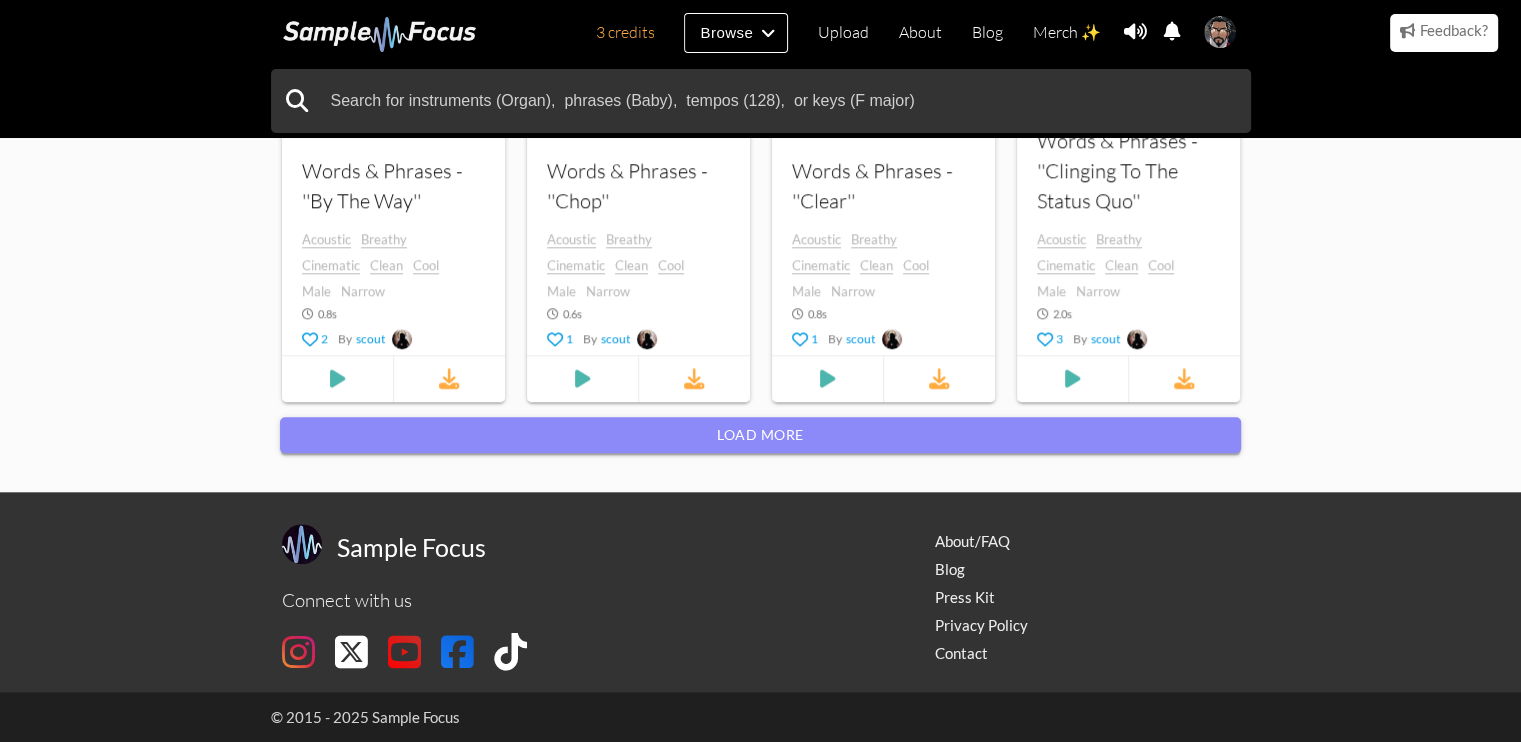 click on "Load more" at bounding box center [760, 435] 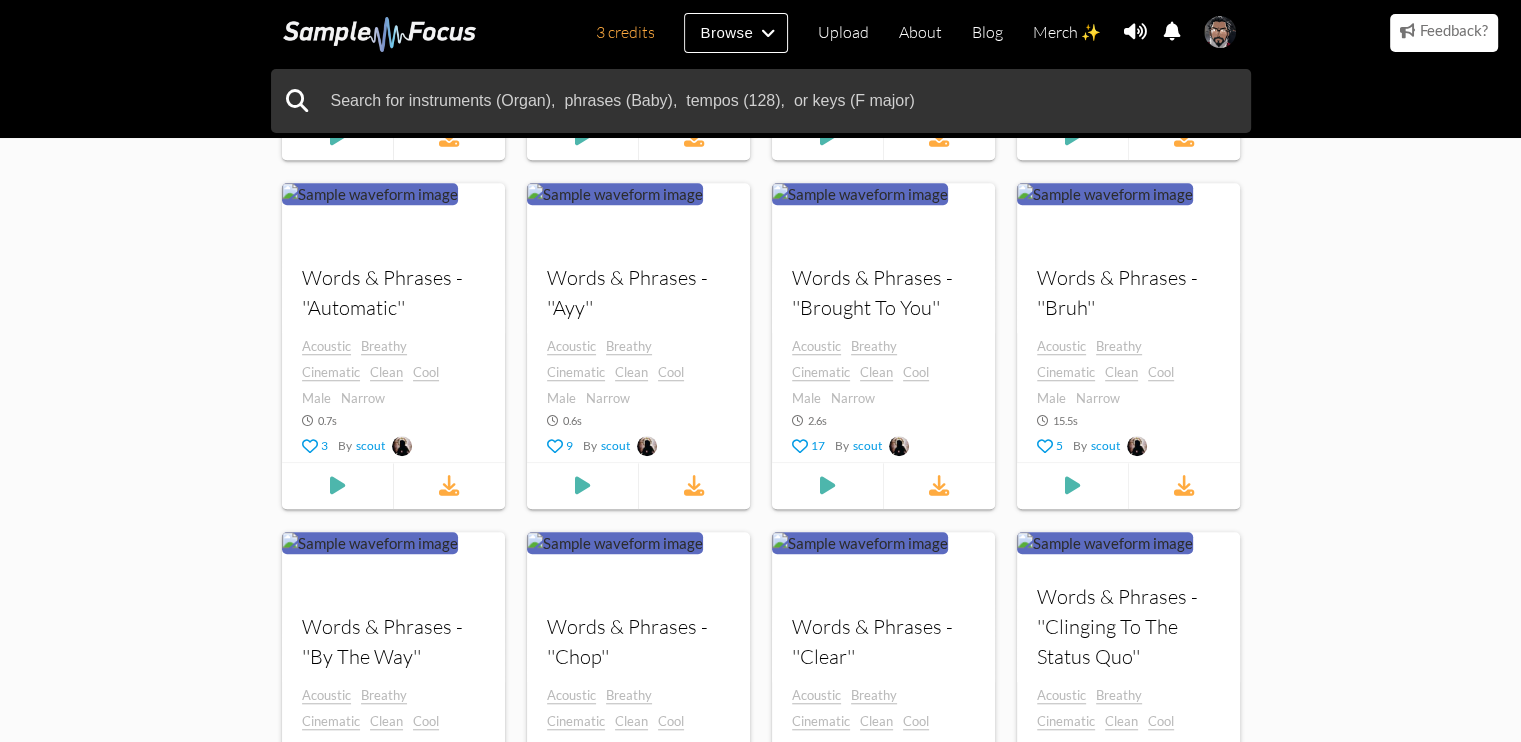 scroll, scrollTop: 1600, scrollLeft: 0, axis: vertical 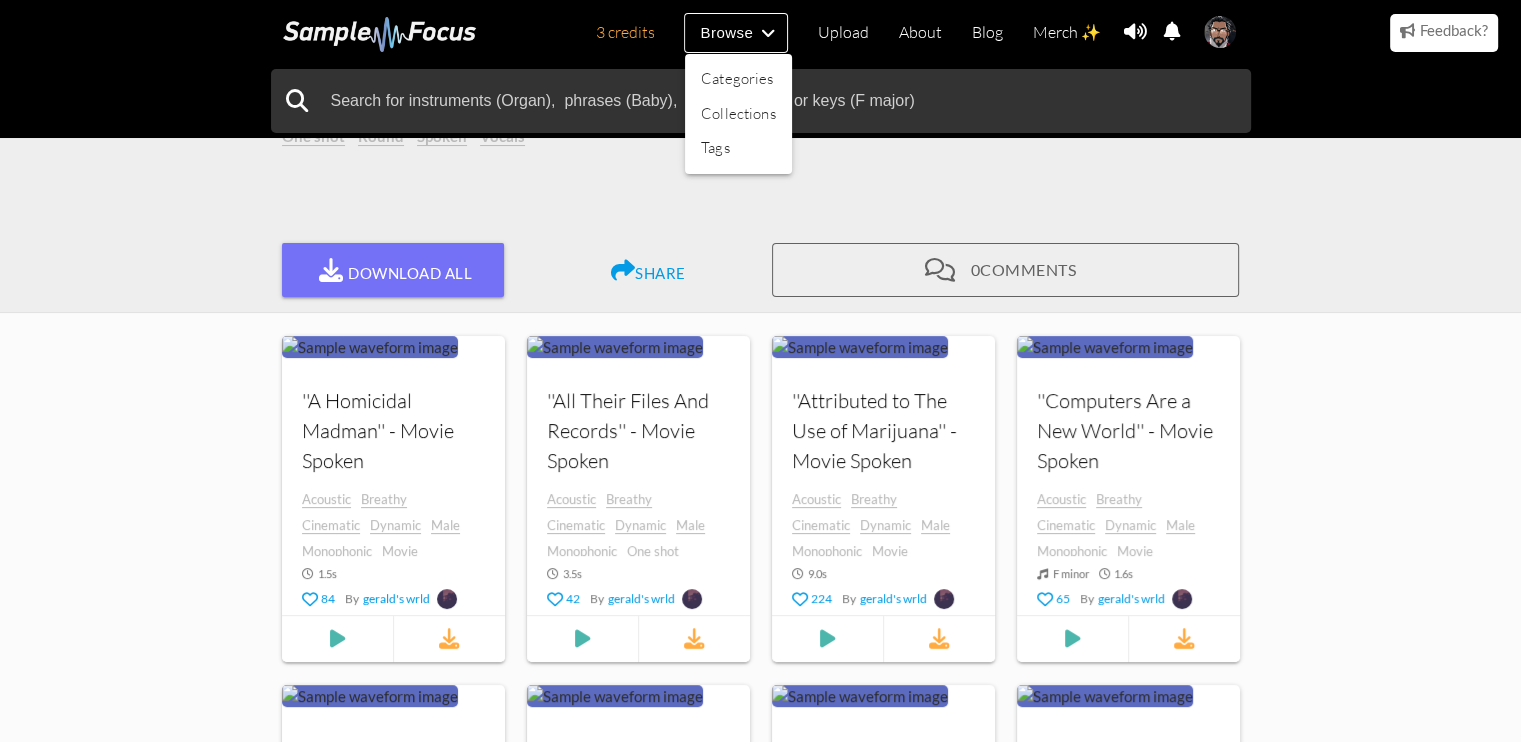 click at bounding box center (760, 371) 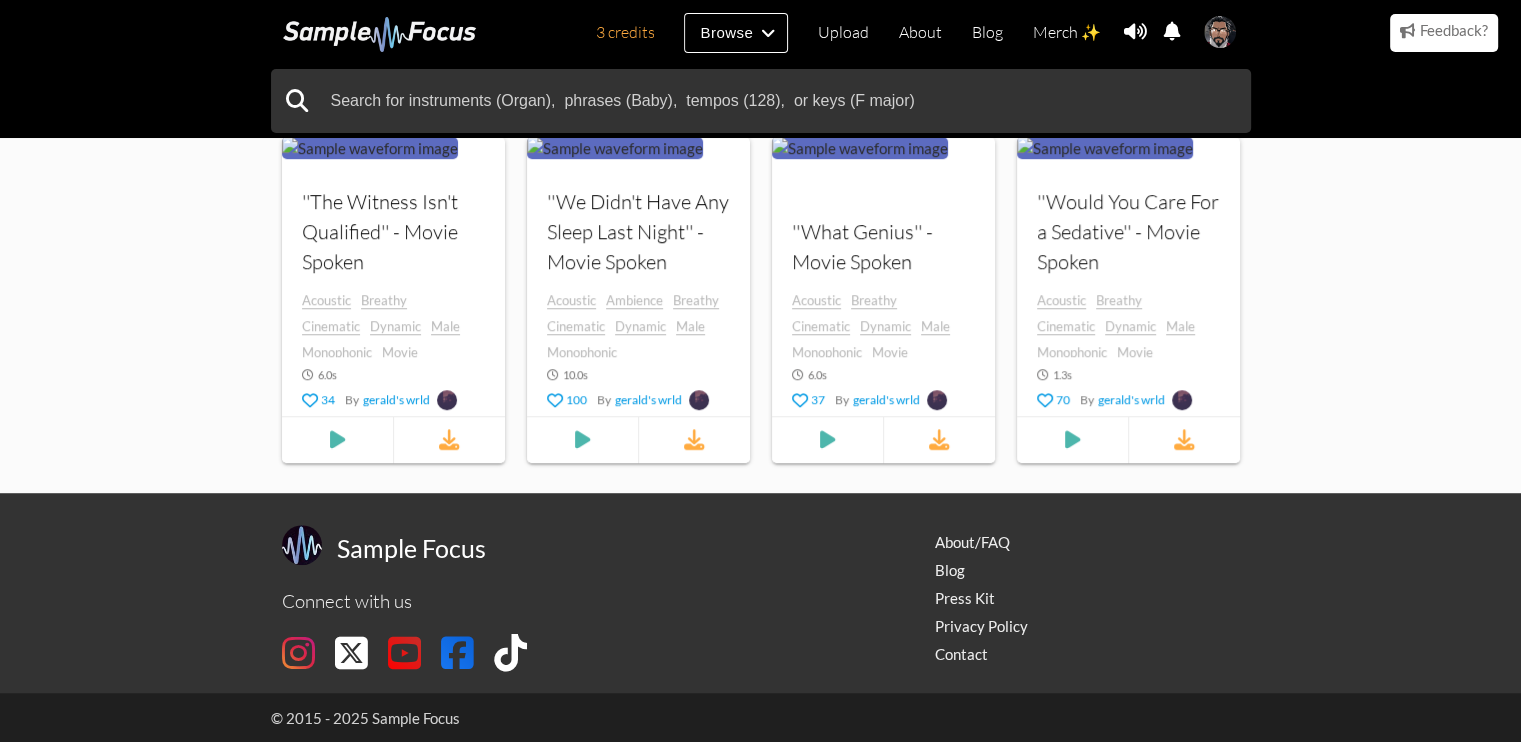 scroll, scrollTop: 997, scrollLeft: 0, axis: vertical 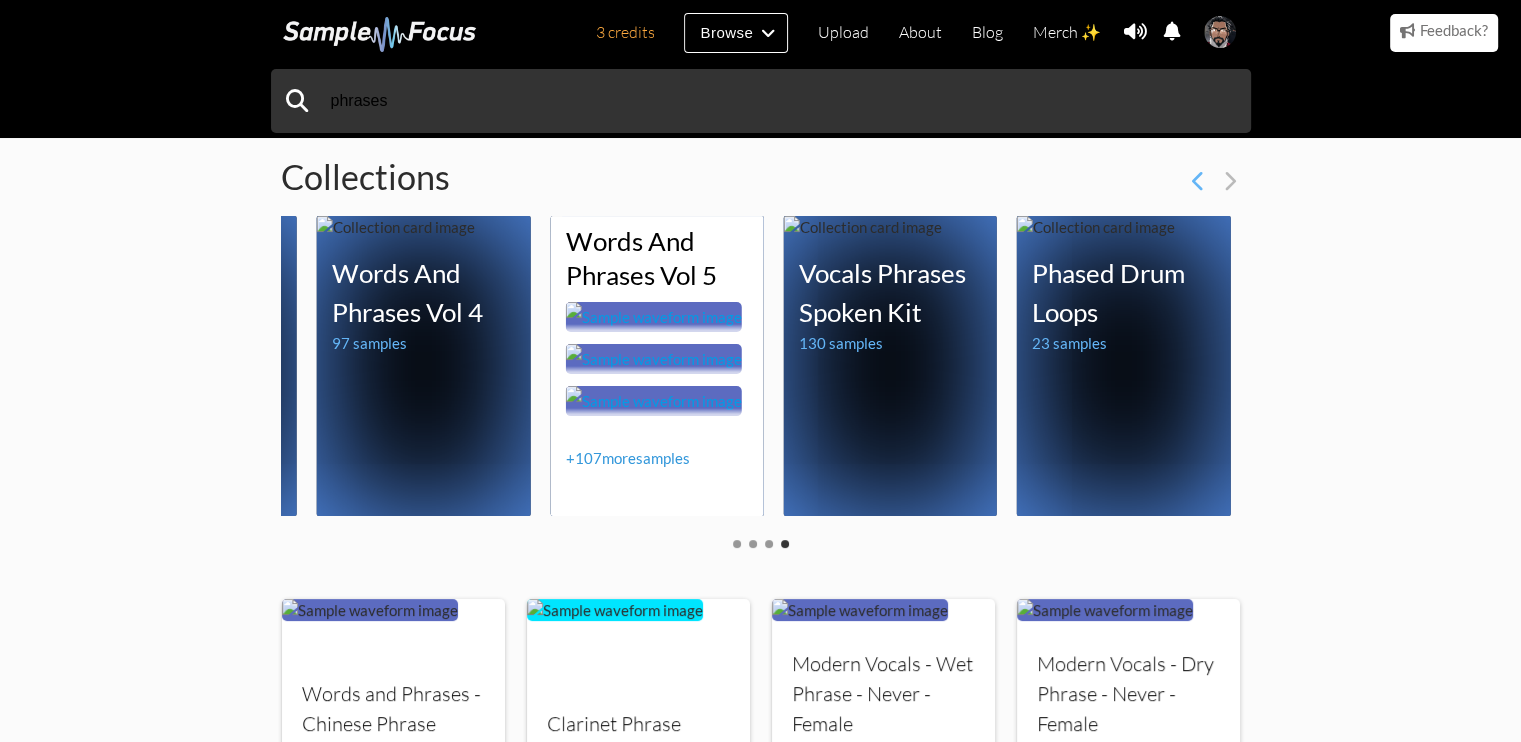 click on "+  107  more  samples" at bounding box center (627, 458) 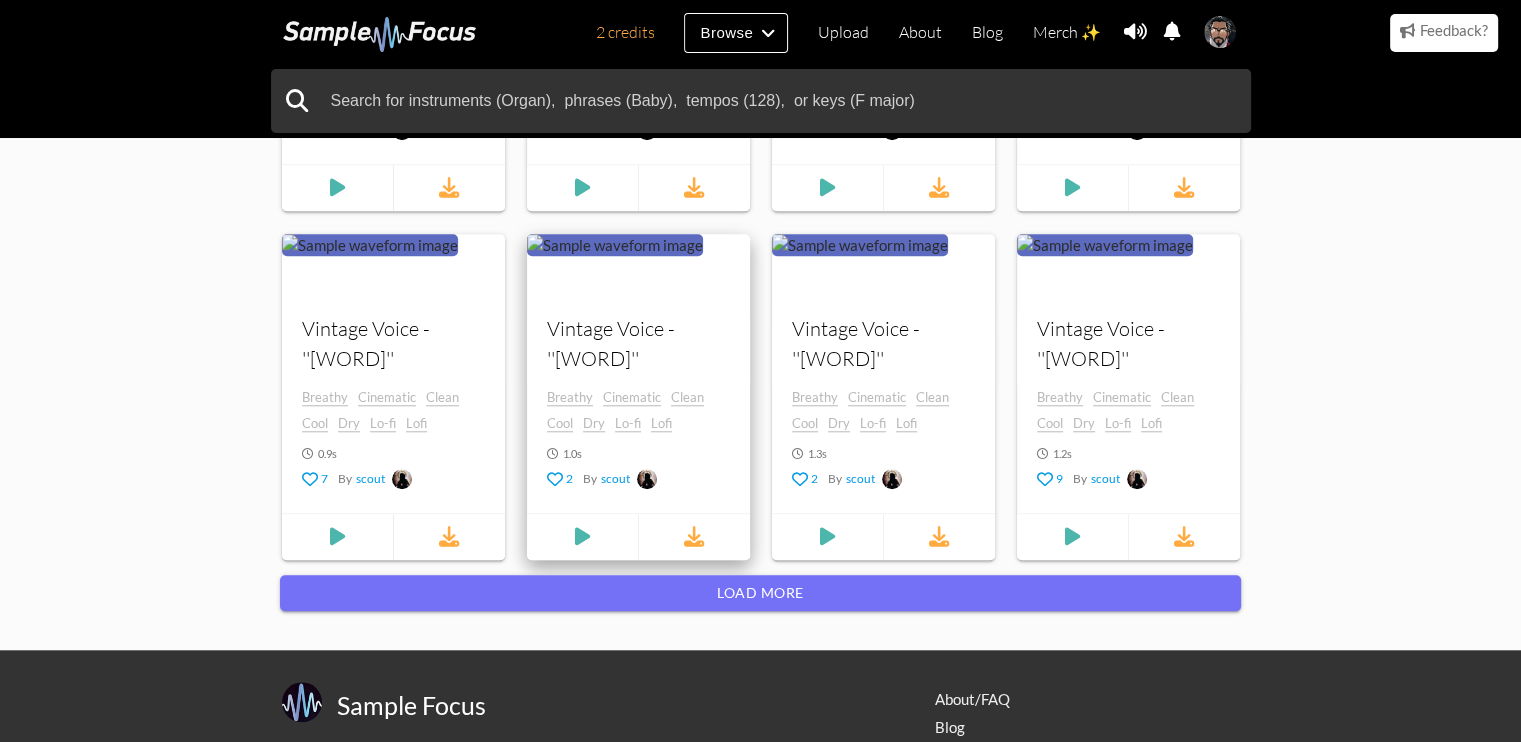 scroll, scrollTop: 1800, scrollLeft: 0, axis: vertical 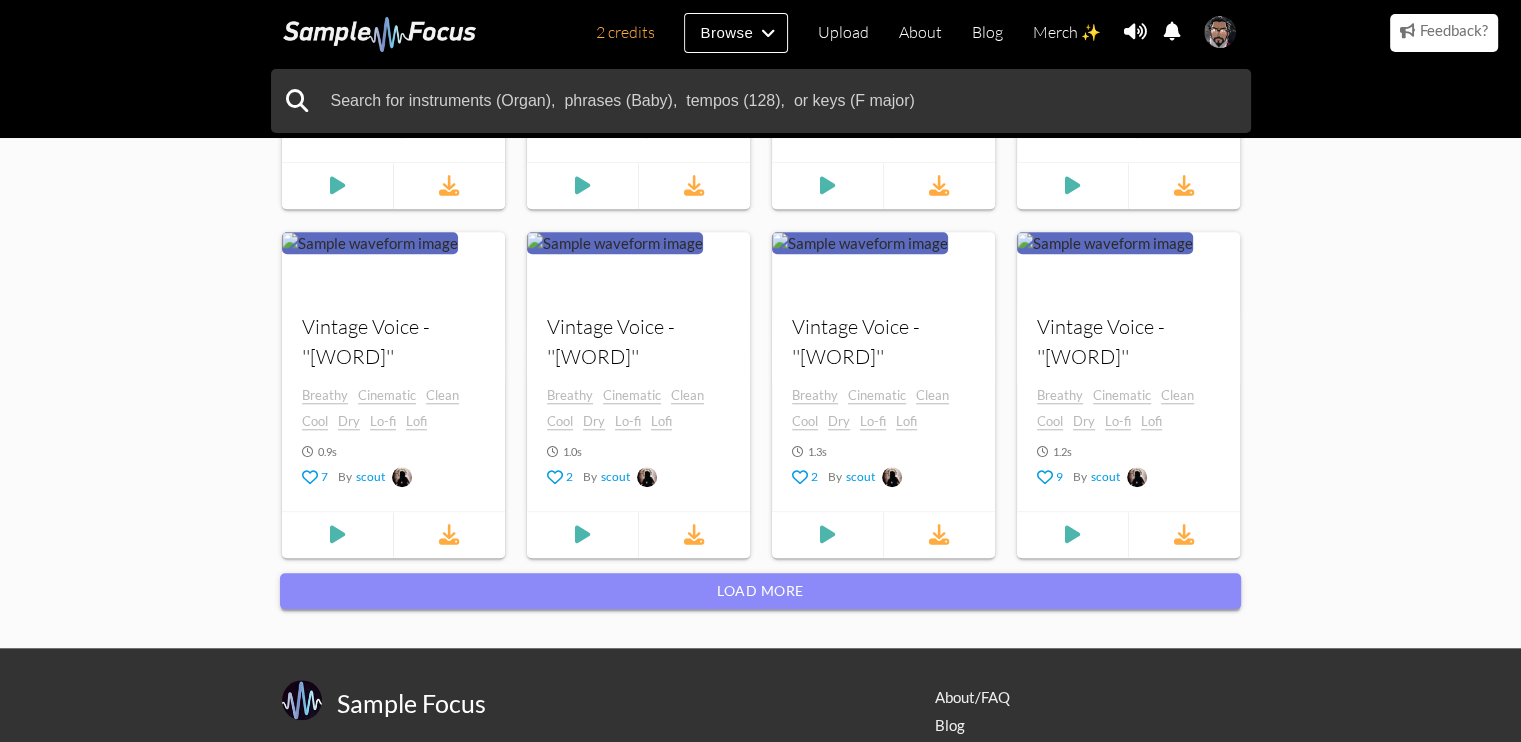click on "Load more" at bounding box center (760, 591) 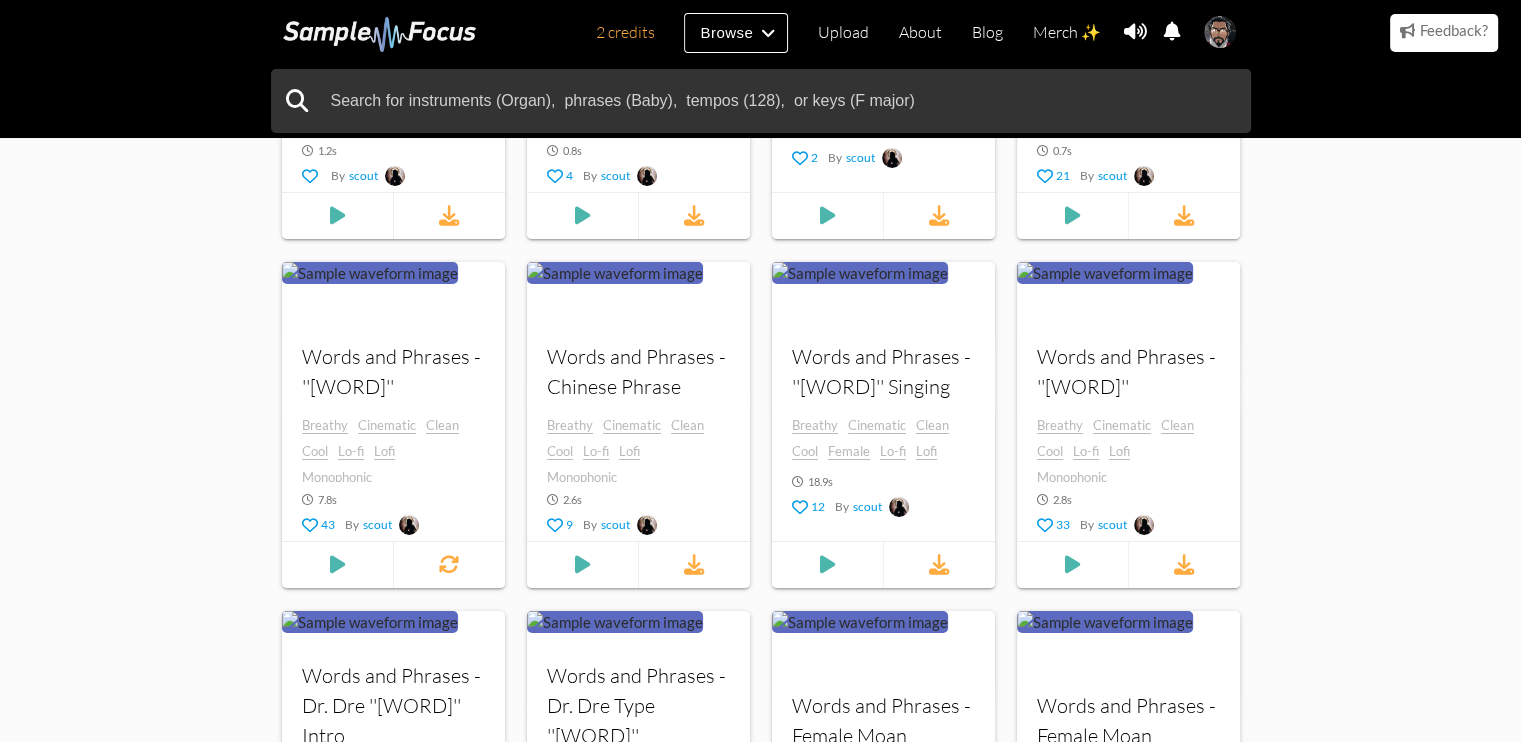 scroll, scrollTop: 7400, scrollLeft: 0, axis: vertical 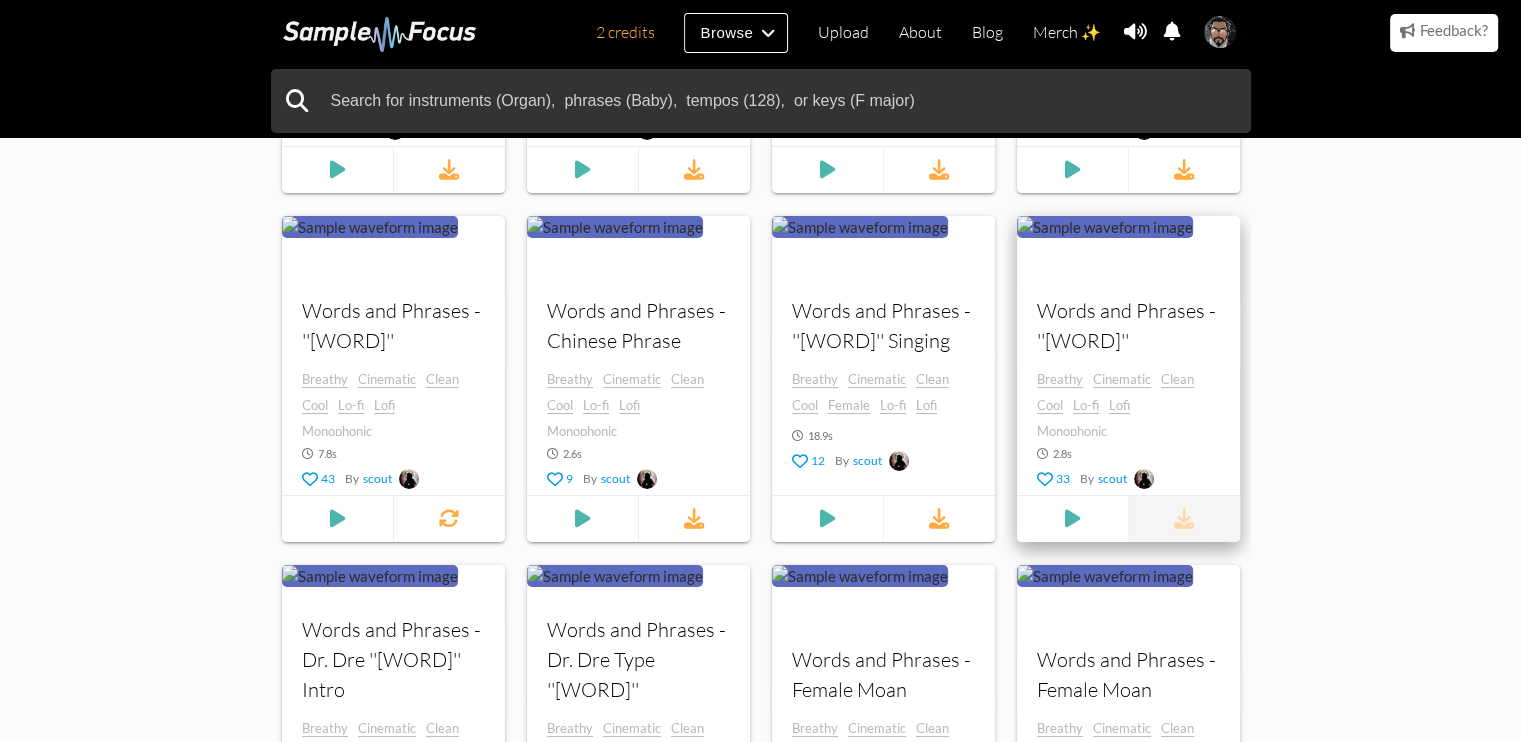 click at bounding box center (1184, 519) 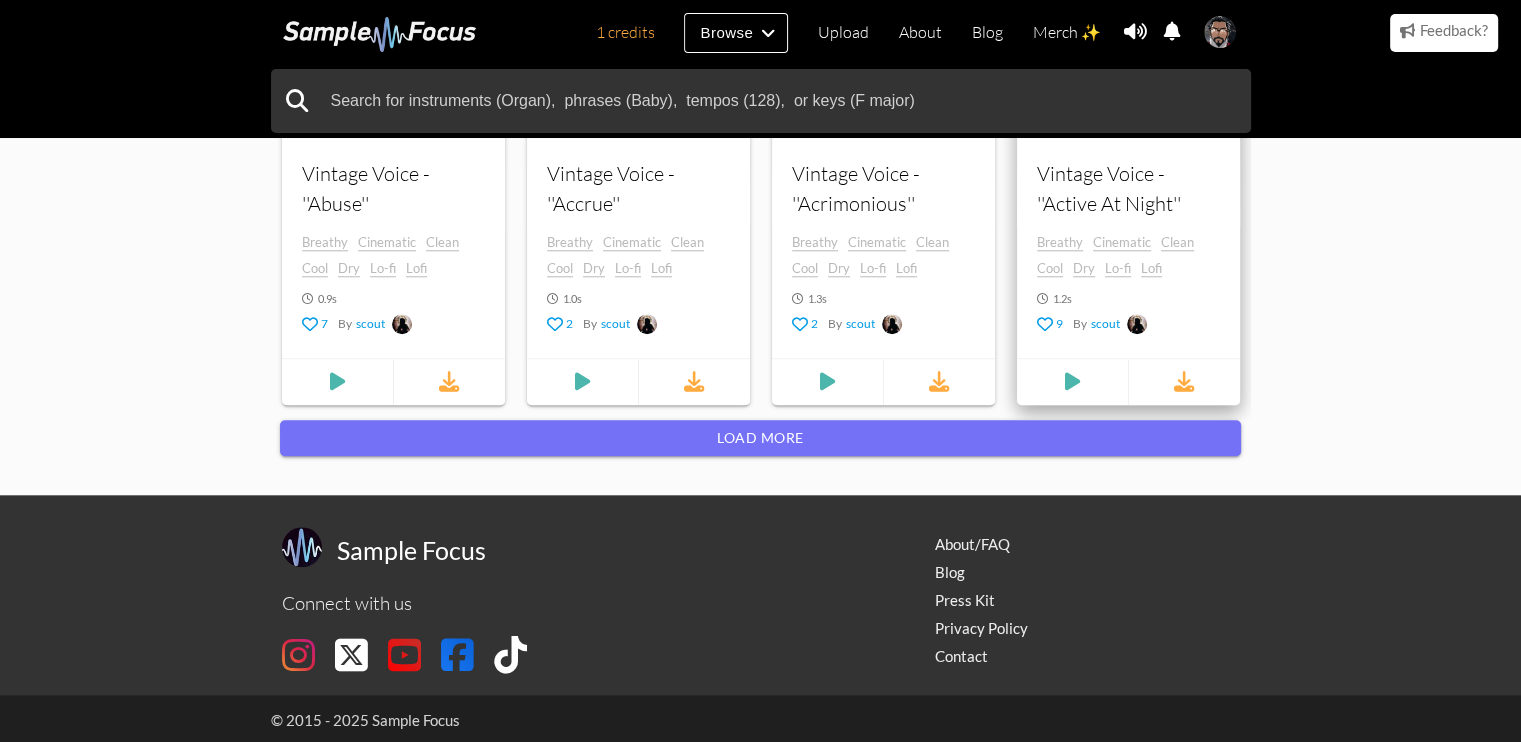 scroll, scrollTop: 1953, scrollLeft: 0, axis: vertical 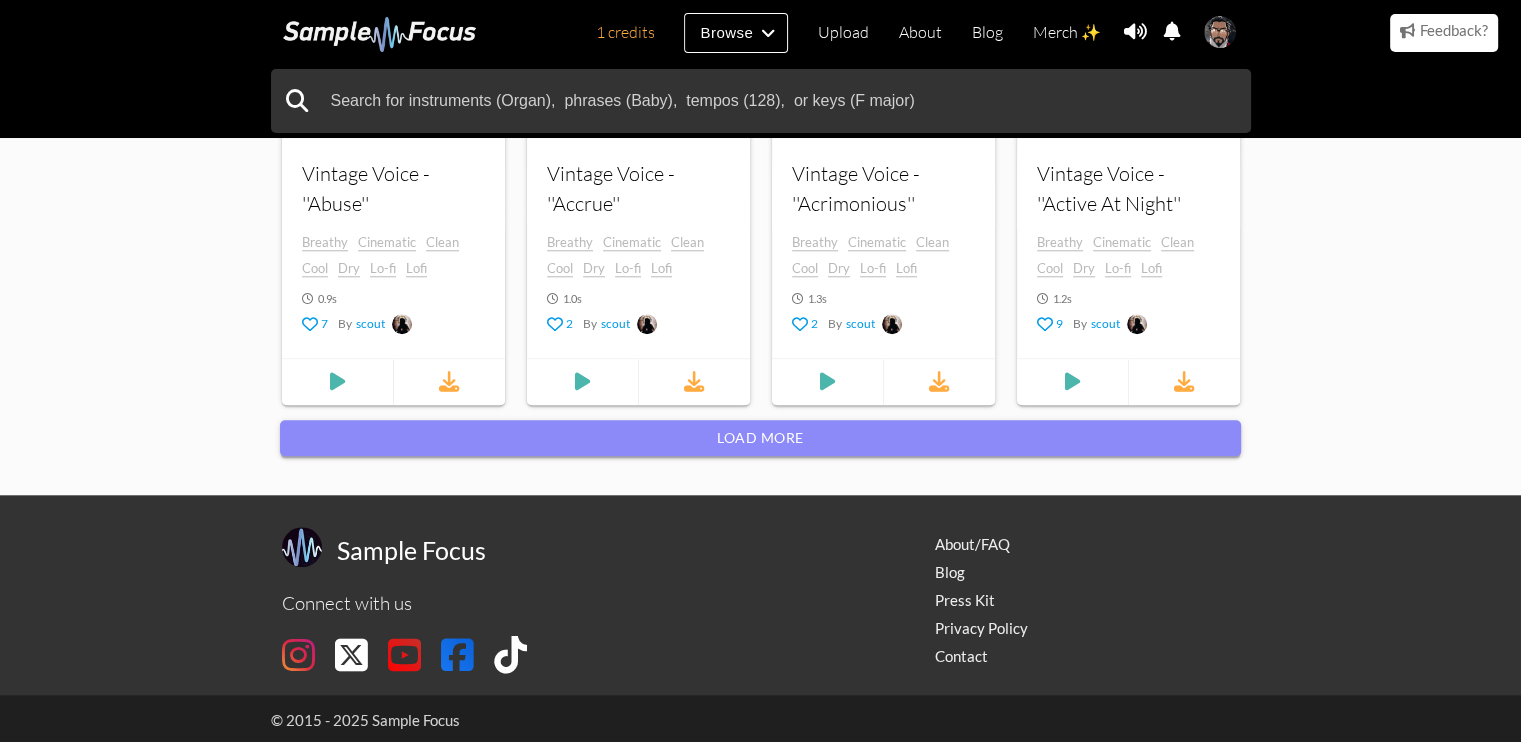 click on "Load more" at bounding box center [760, 438] 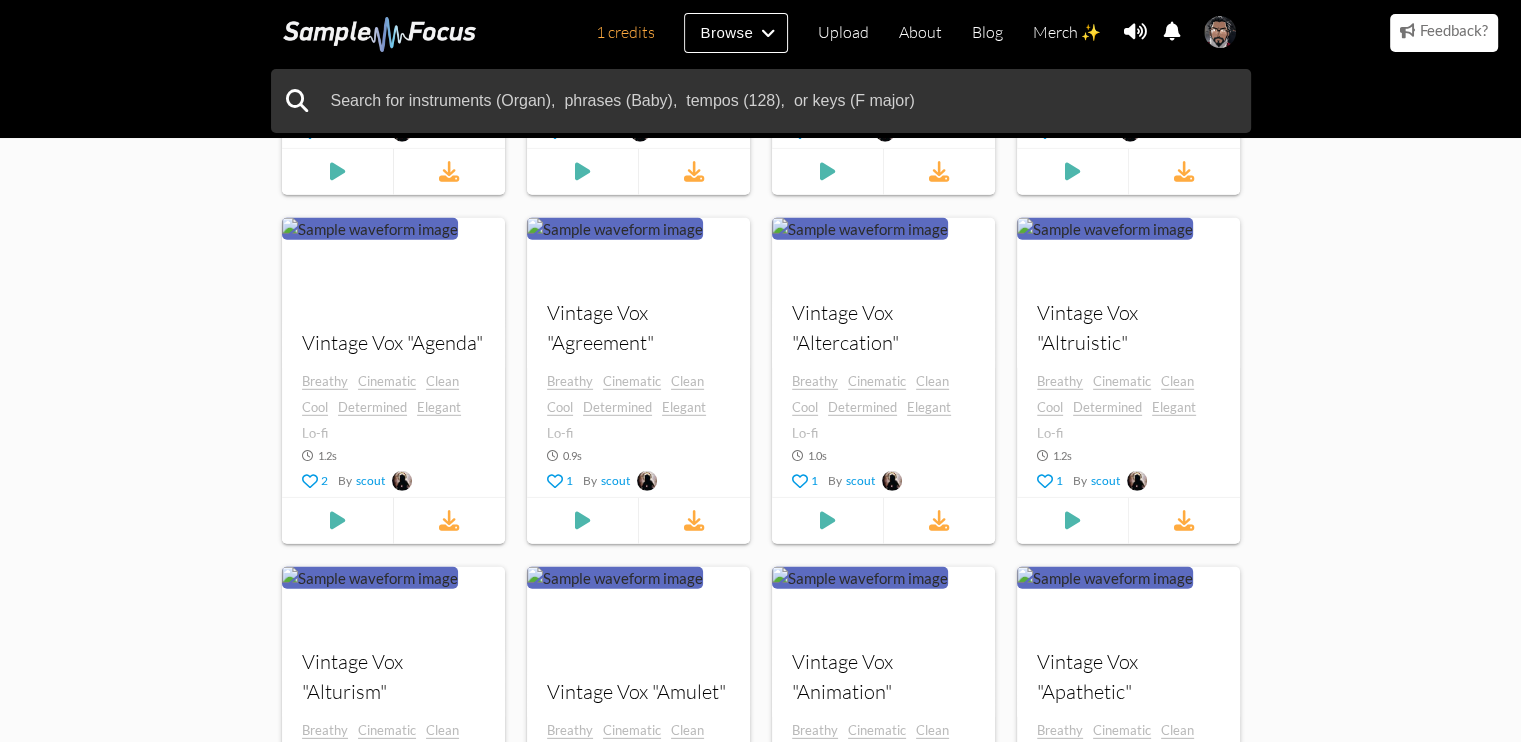 scroll, scrollTop: 4353, scrollLeft: 0, axis: vertical 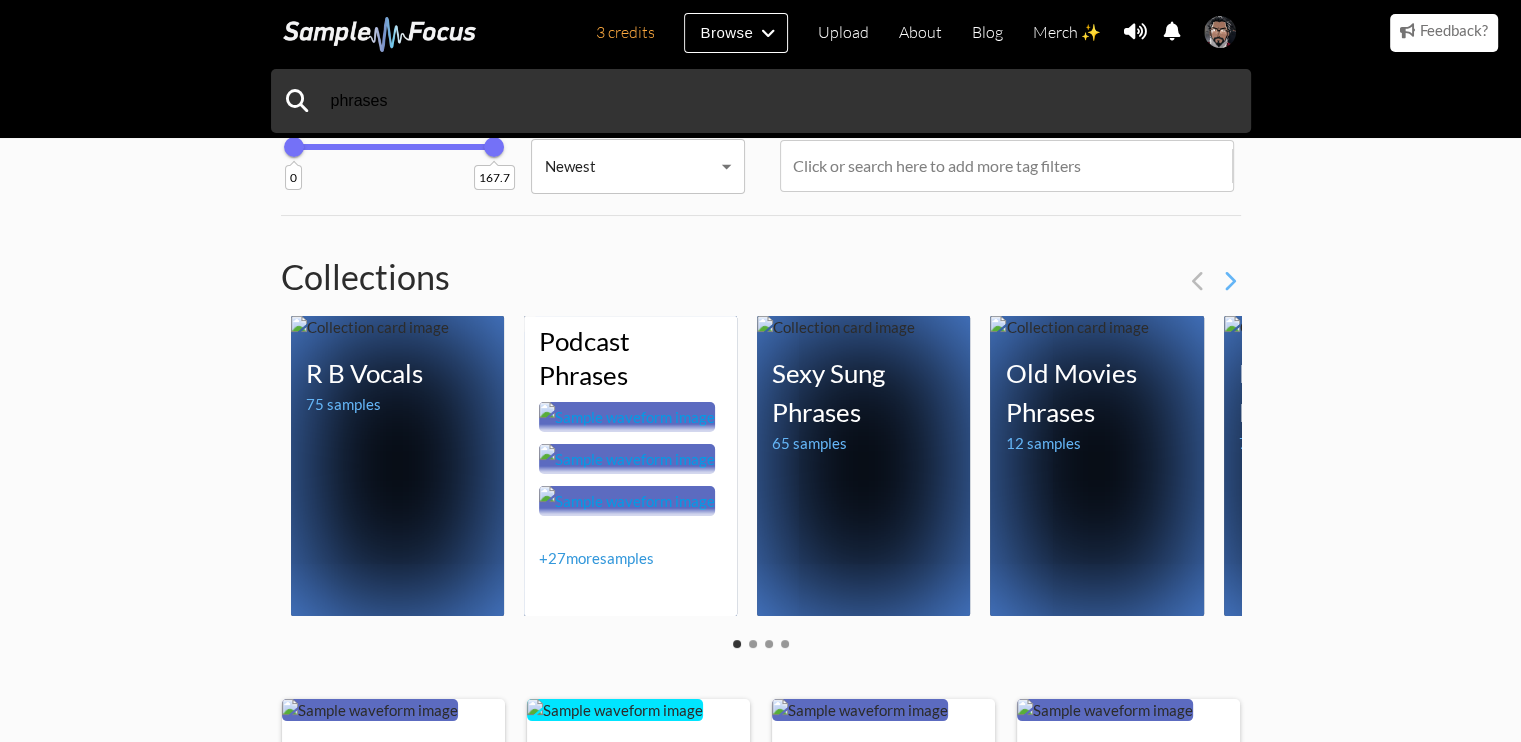 click on "+  27  more  samples" at bounding box center [596, 558] 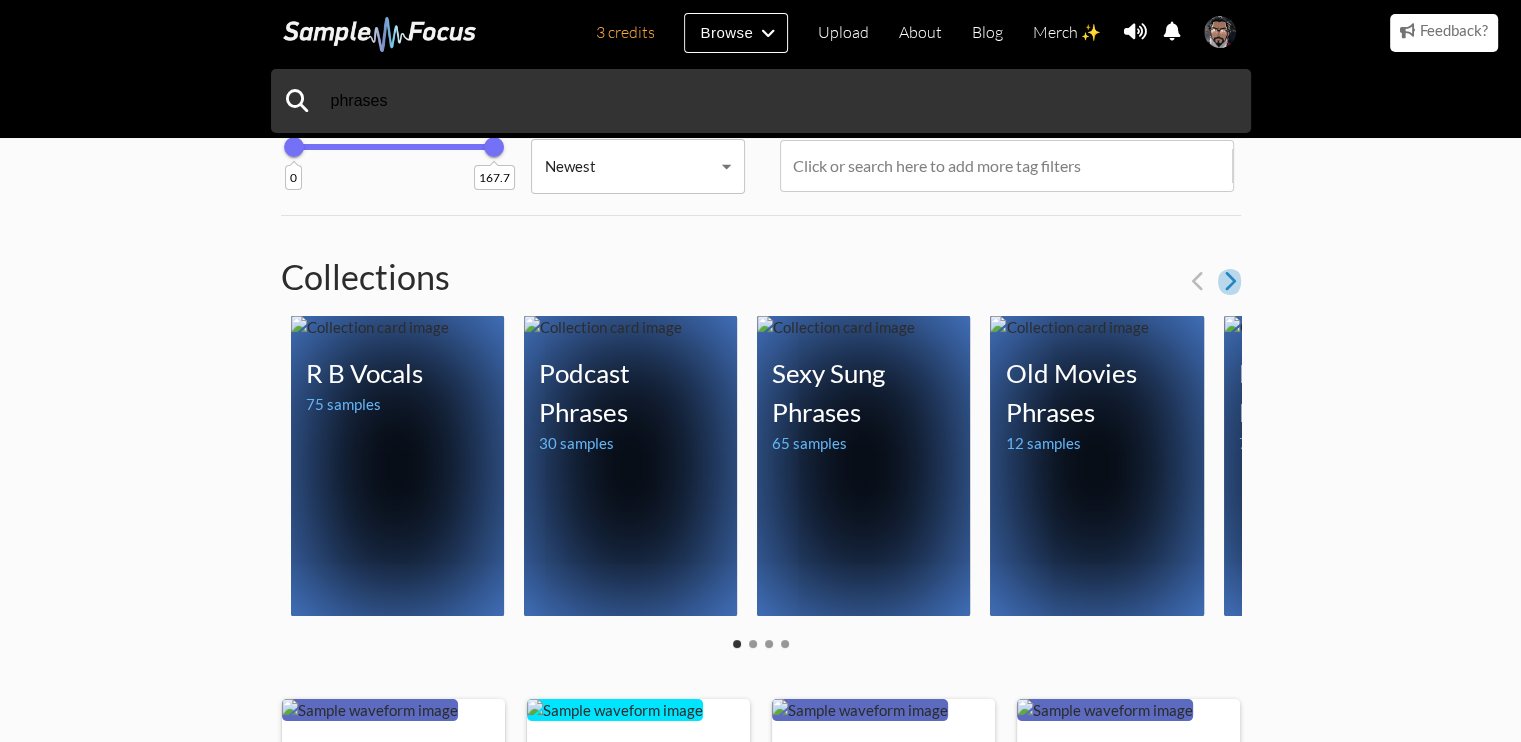 click at bounding box center [1229, 281] 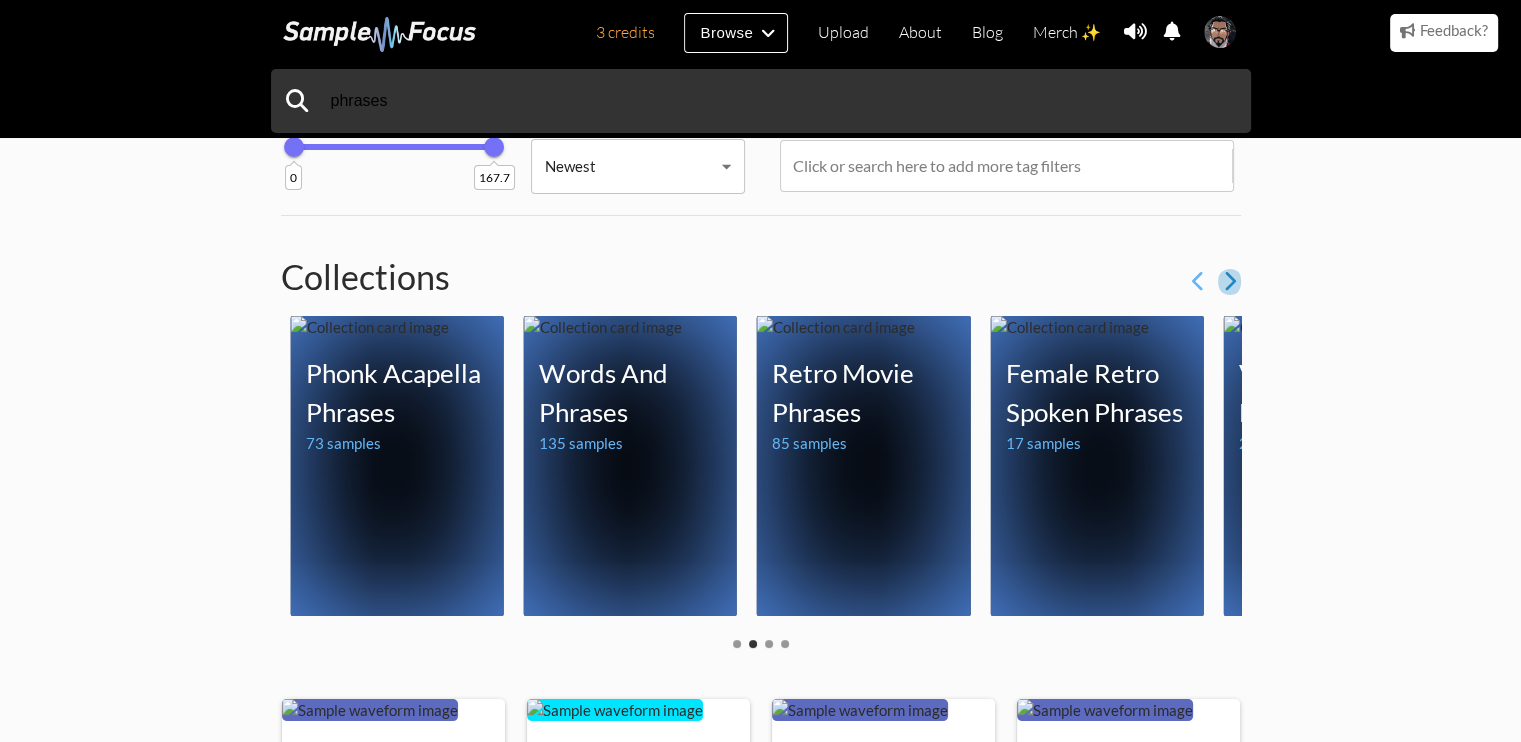 click at bounding box center [1229, 281] 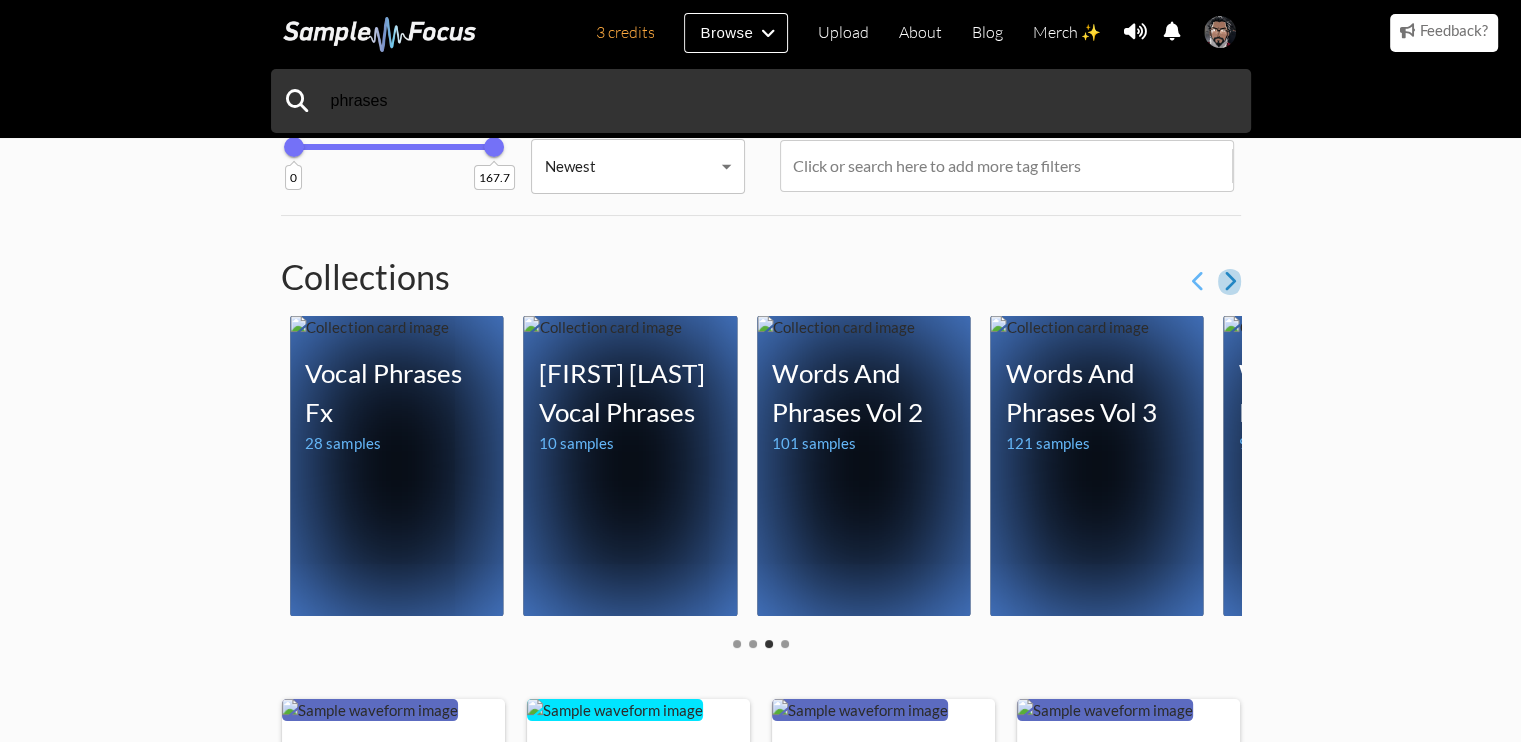 click at bounding box center (1229, 281) 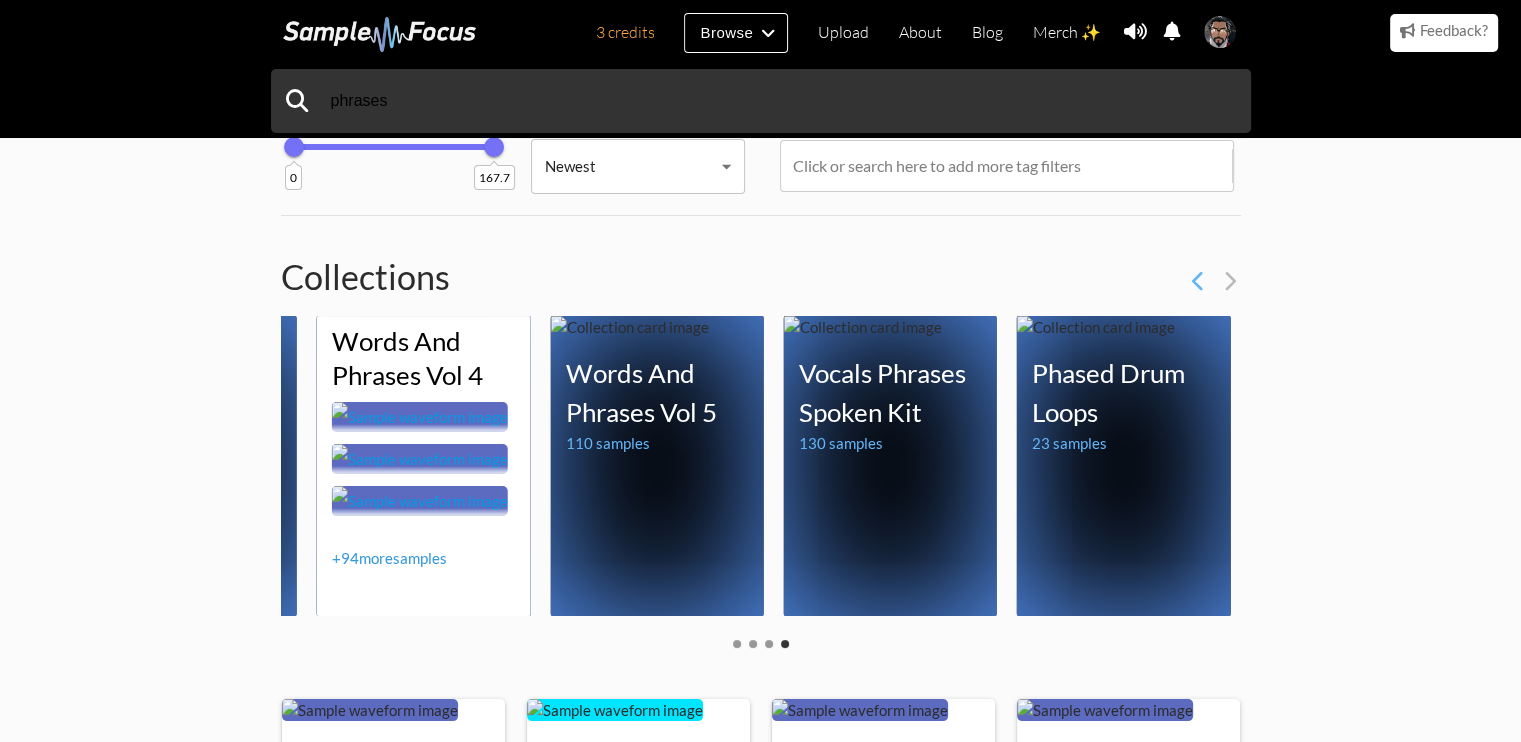 click at bounding box center (420, 417) 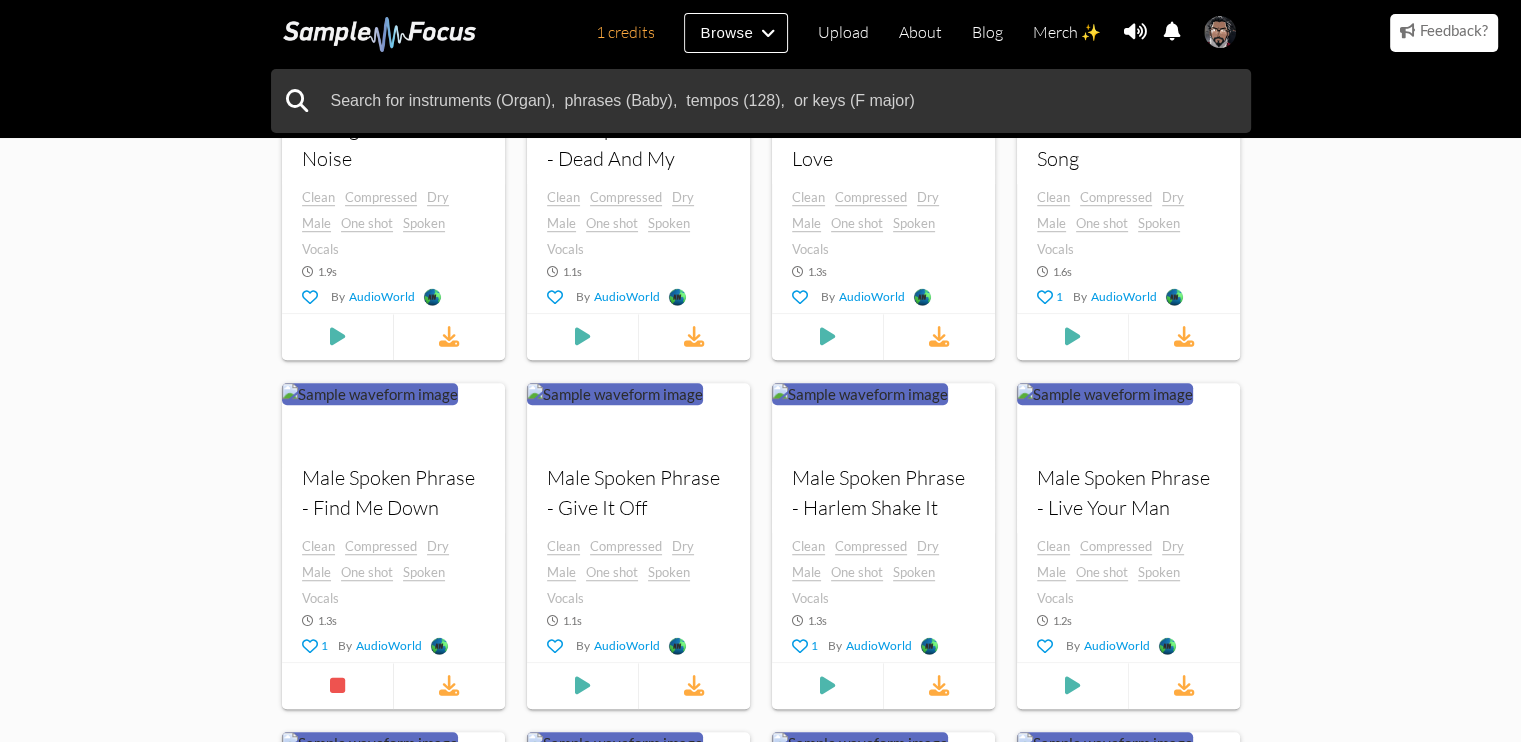 scroll, scrollTop: 0, scrollLeft: 0, axis: both 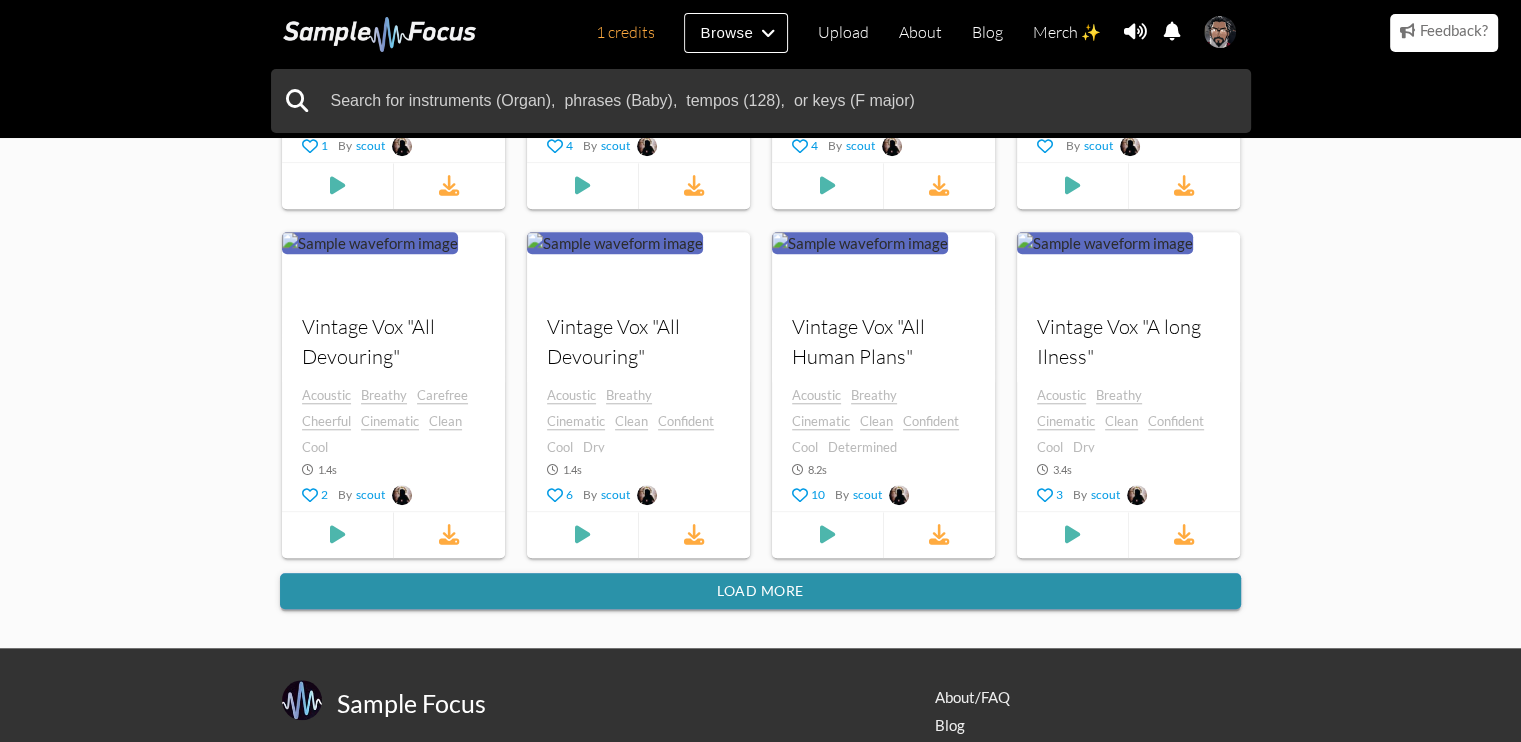 click on "Load more" at bounding box center [760, 591] 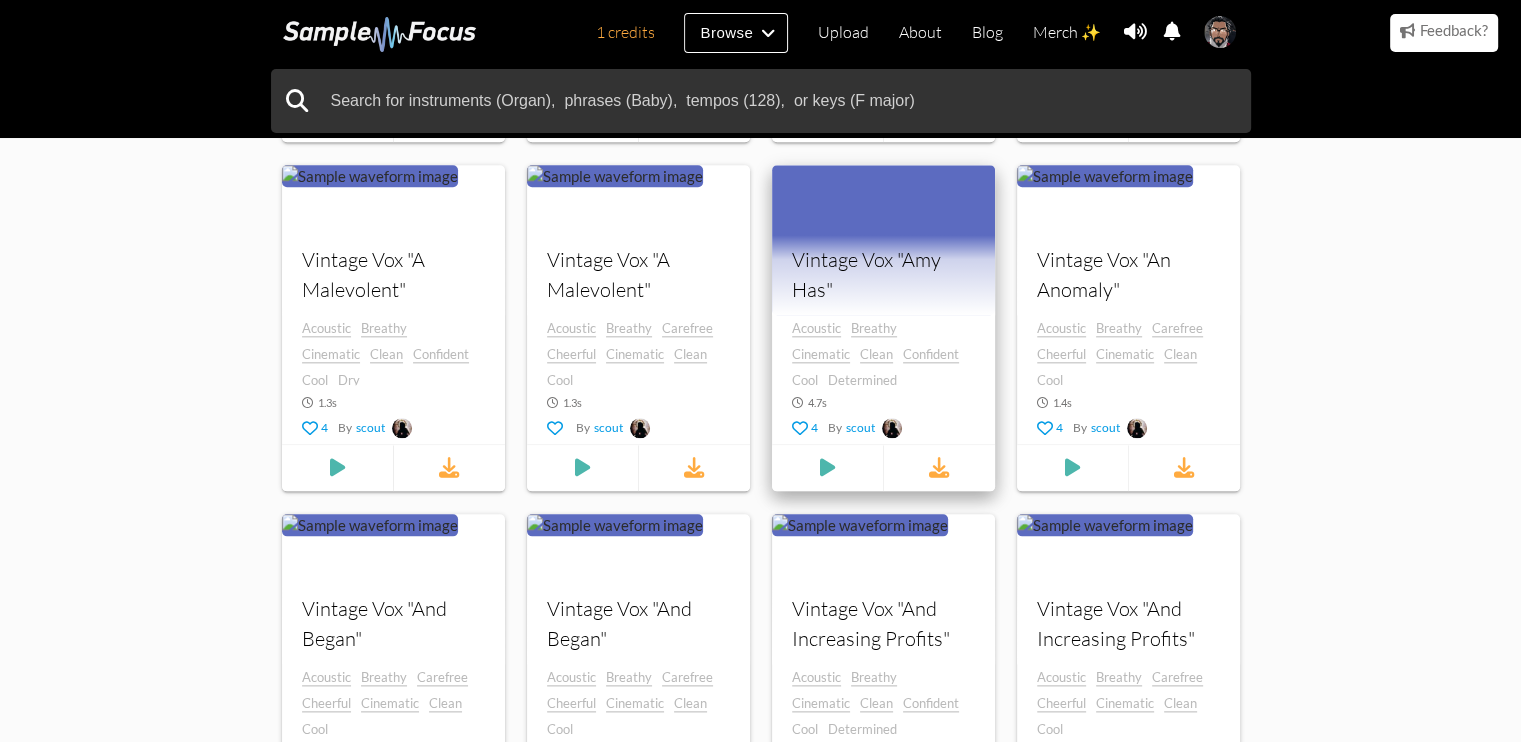 scroll, scrollTop: 2200, scrollLeft: 0, axis: vertical 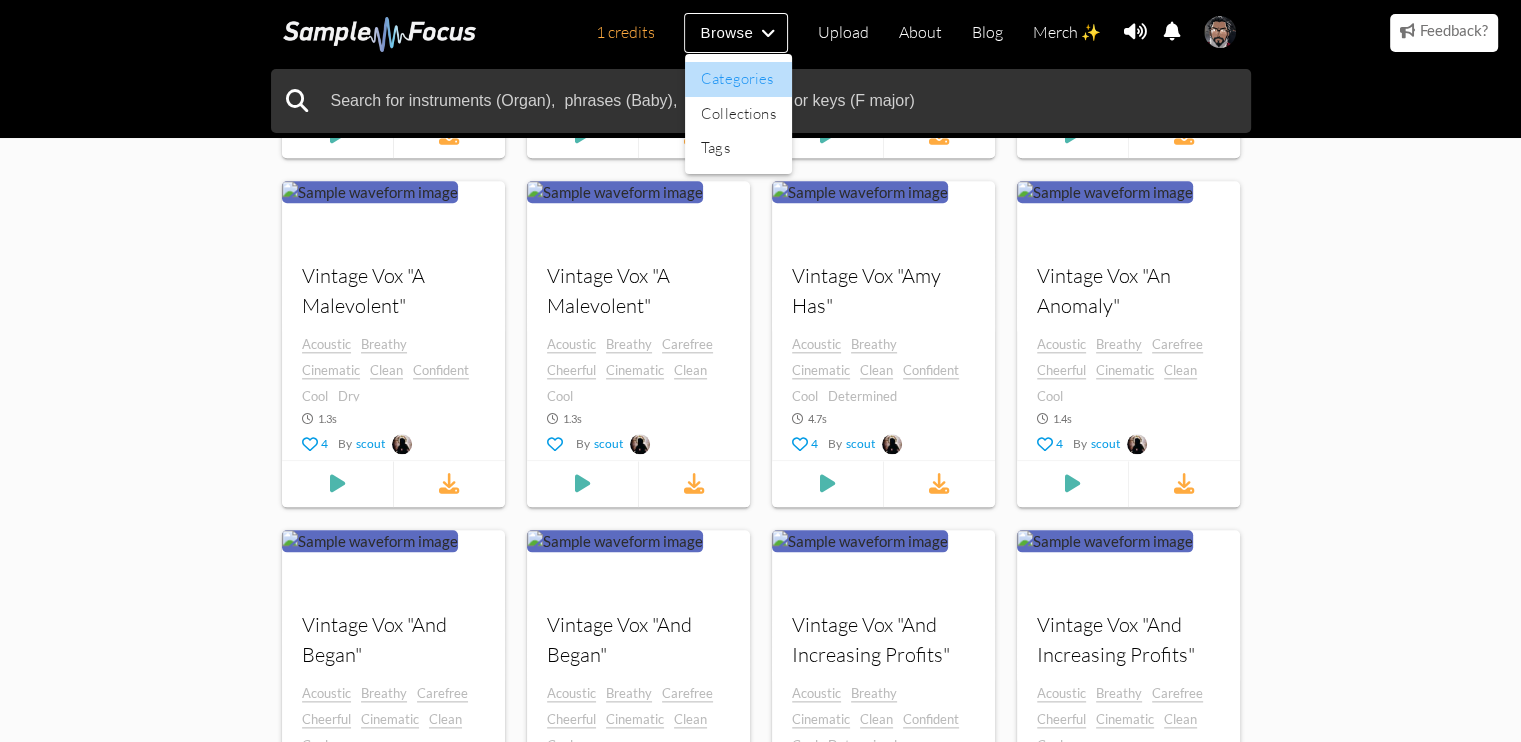 click on "Categories" at bounding box center [738, 79] 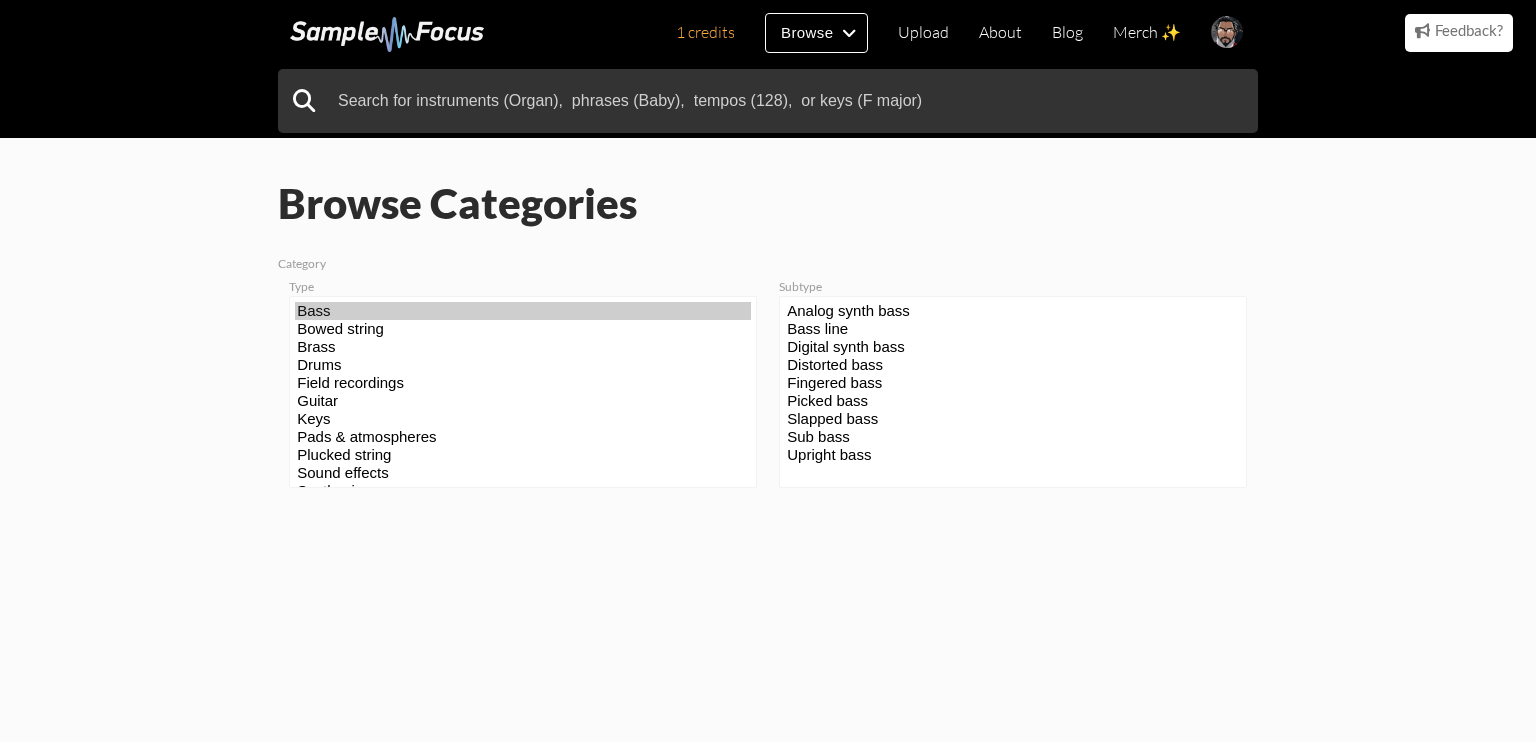 scroll, scrollTop: 0, scrollLeft: 0, axis: both 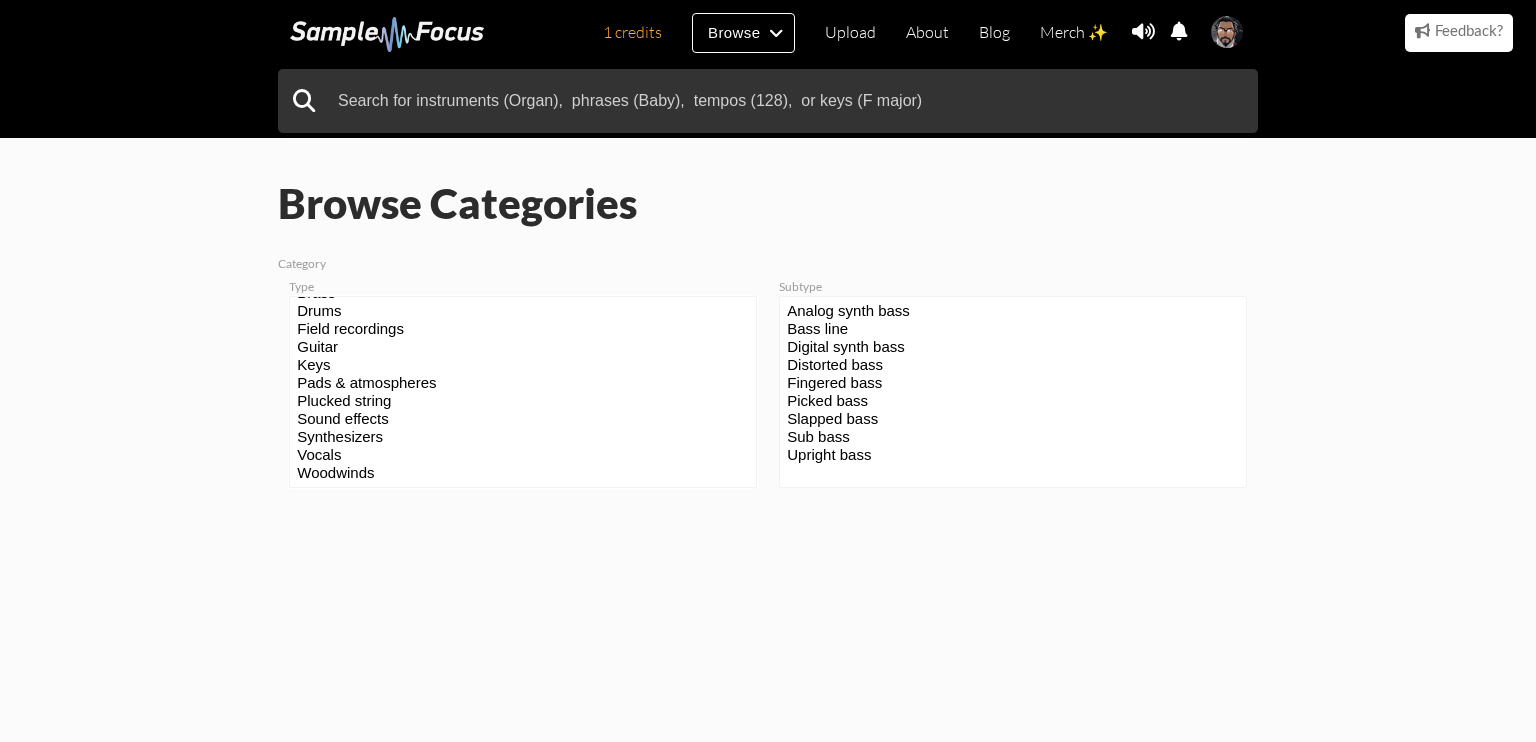 select on "63" 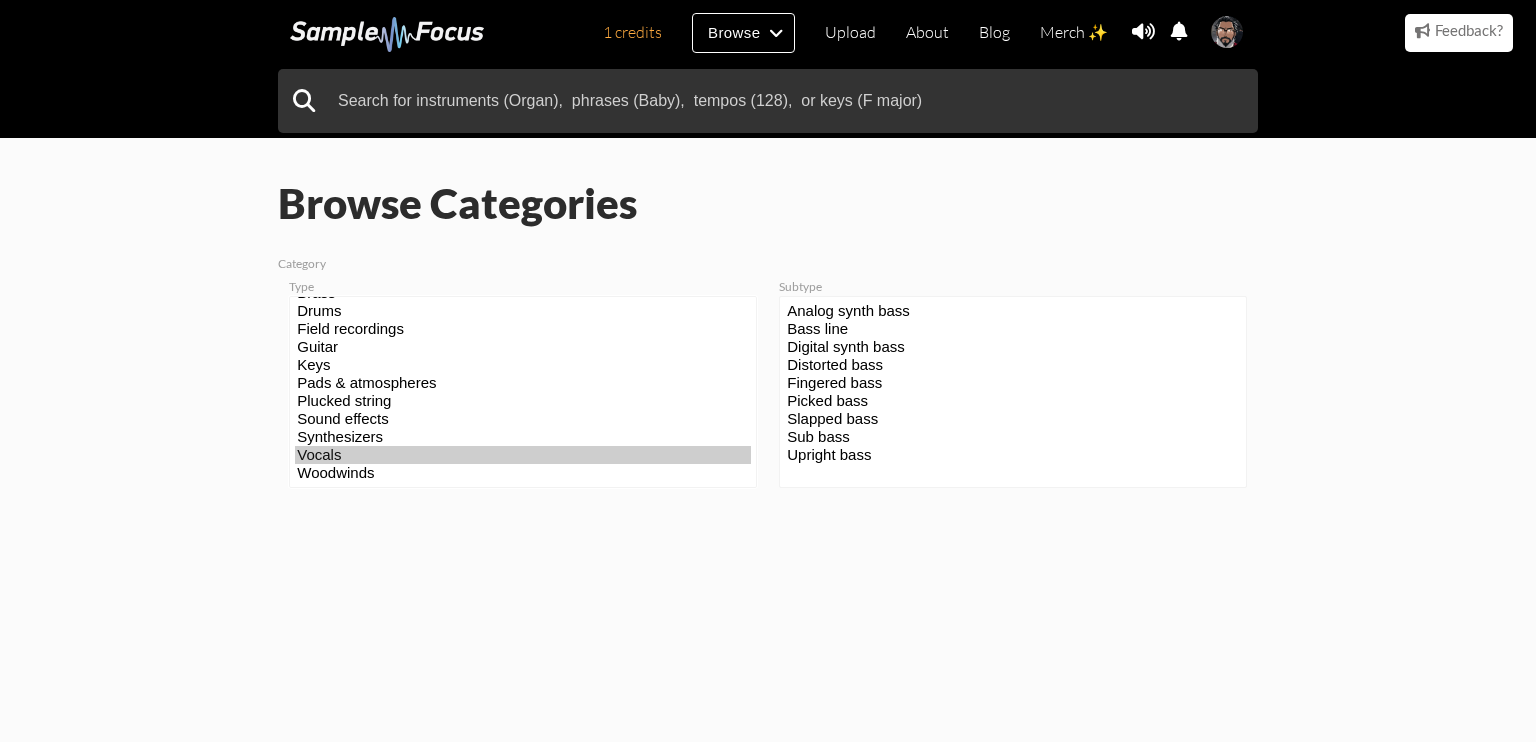 click on "Vocals" at bounding box center (523, 455) 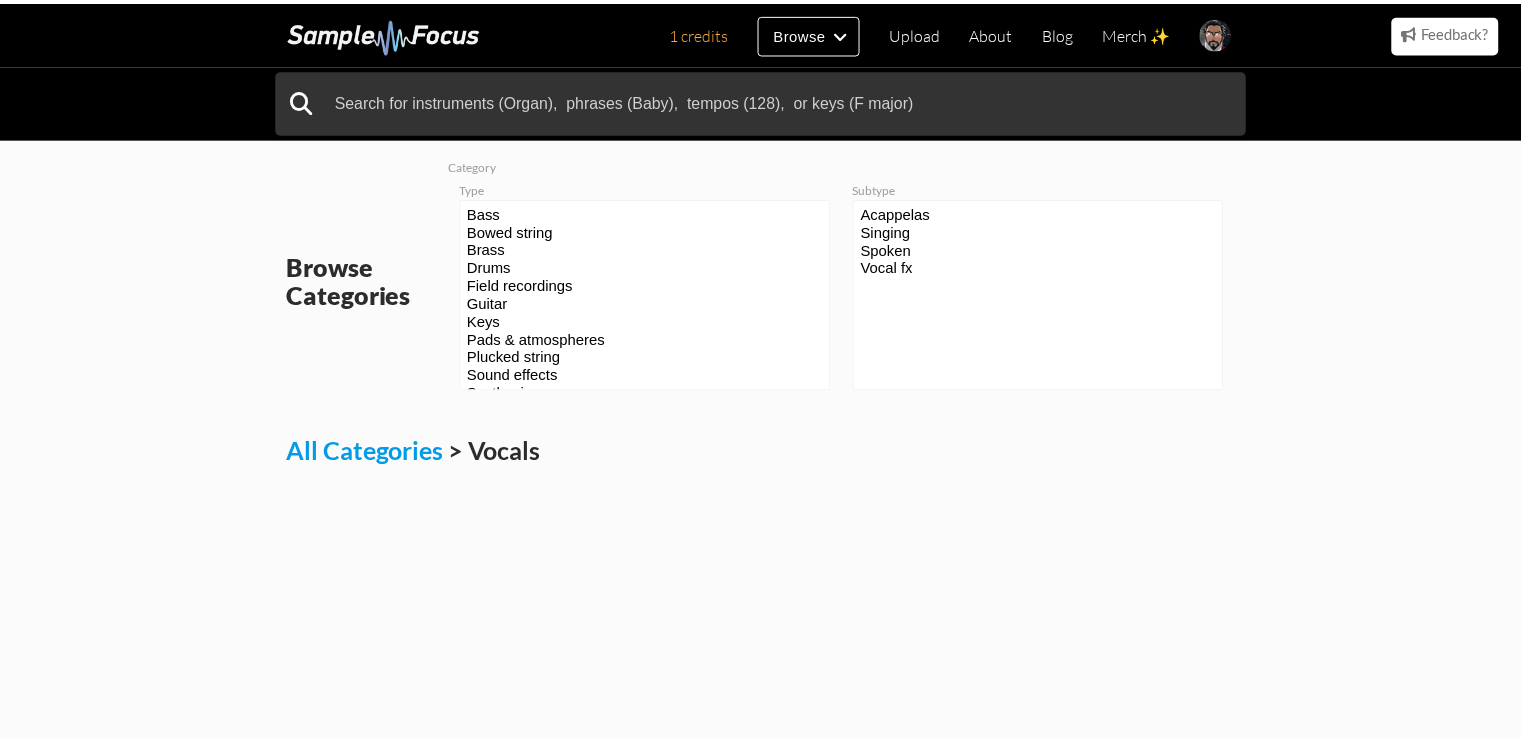 scroll, scrollTop: 0, scrollLeft: 0, axis: both 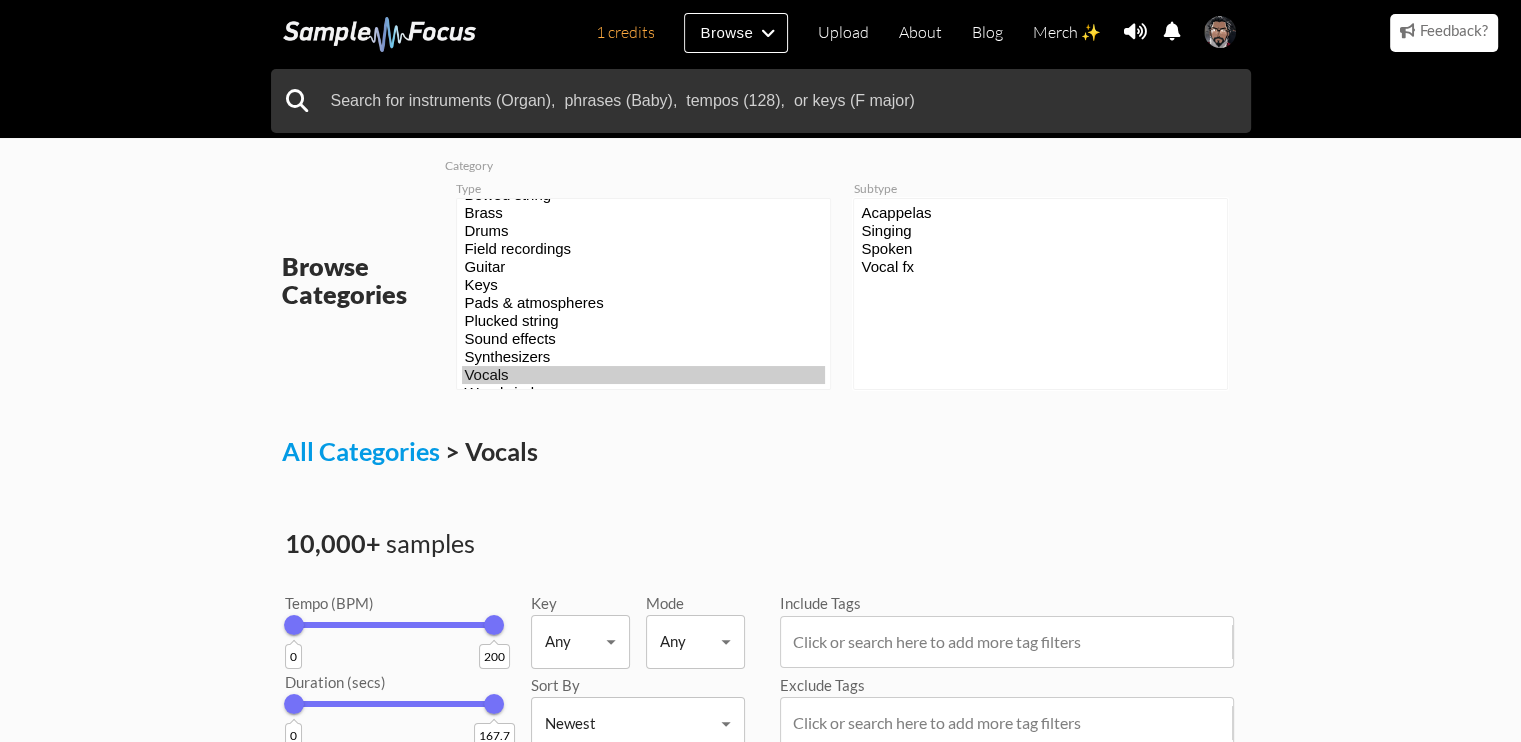 select on "66" 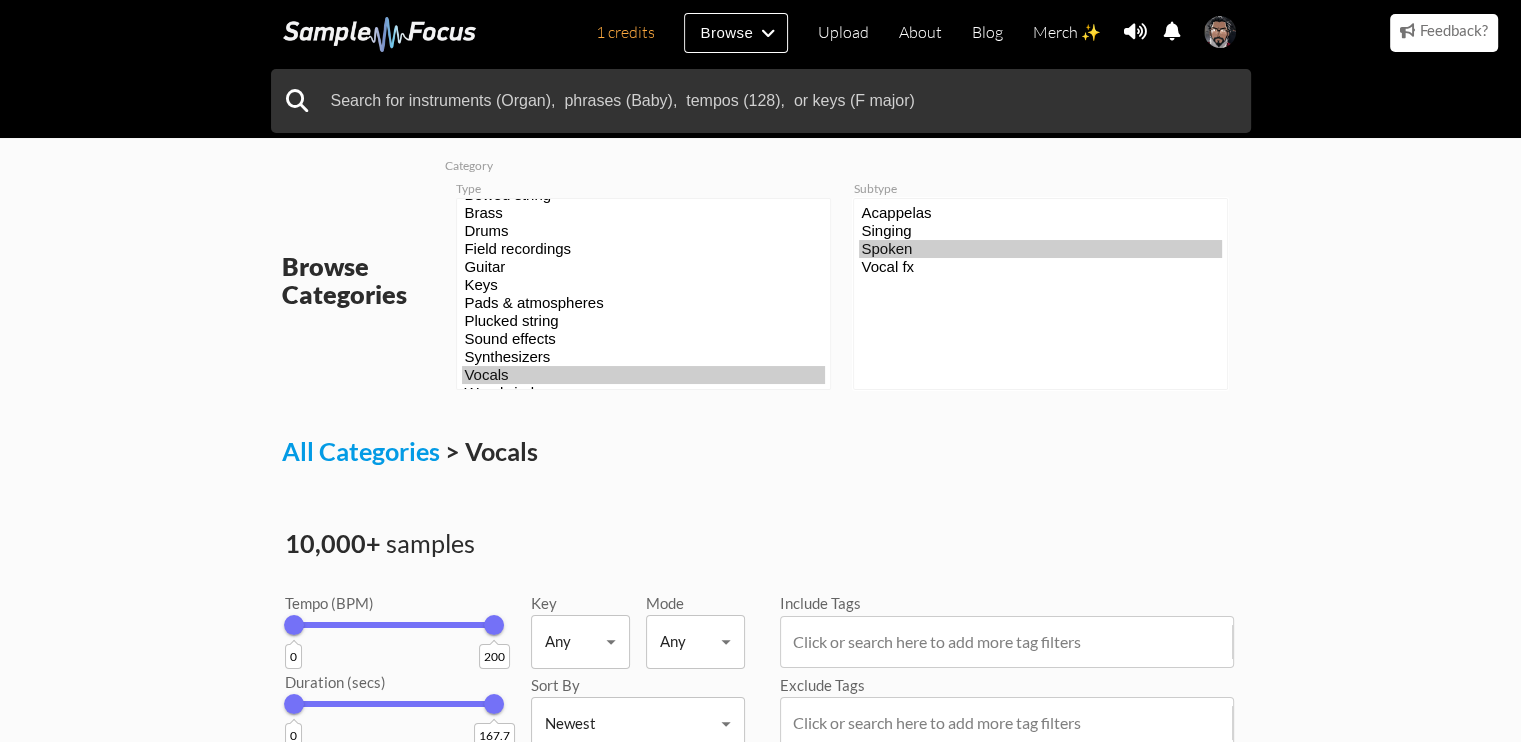 click on "Spoken" at bounding box center (1040, 249) 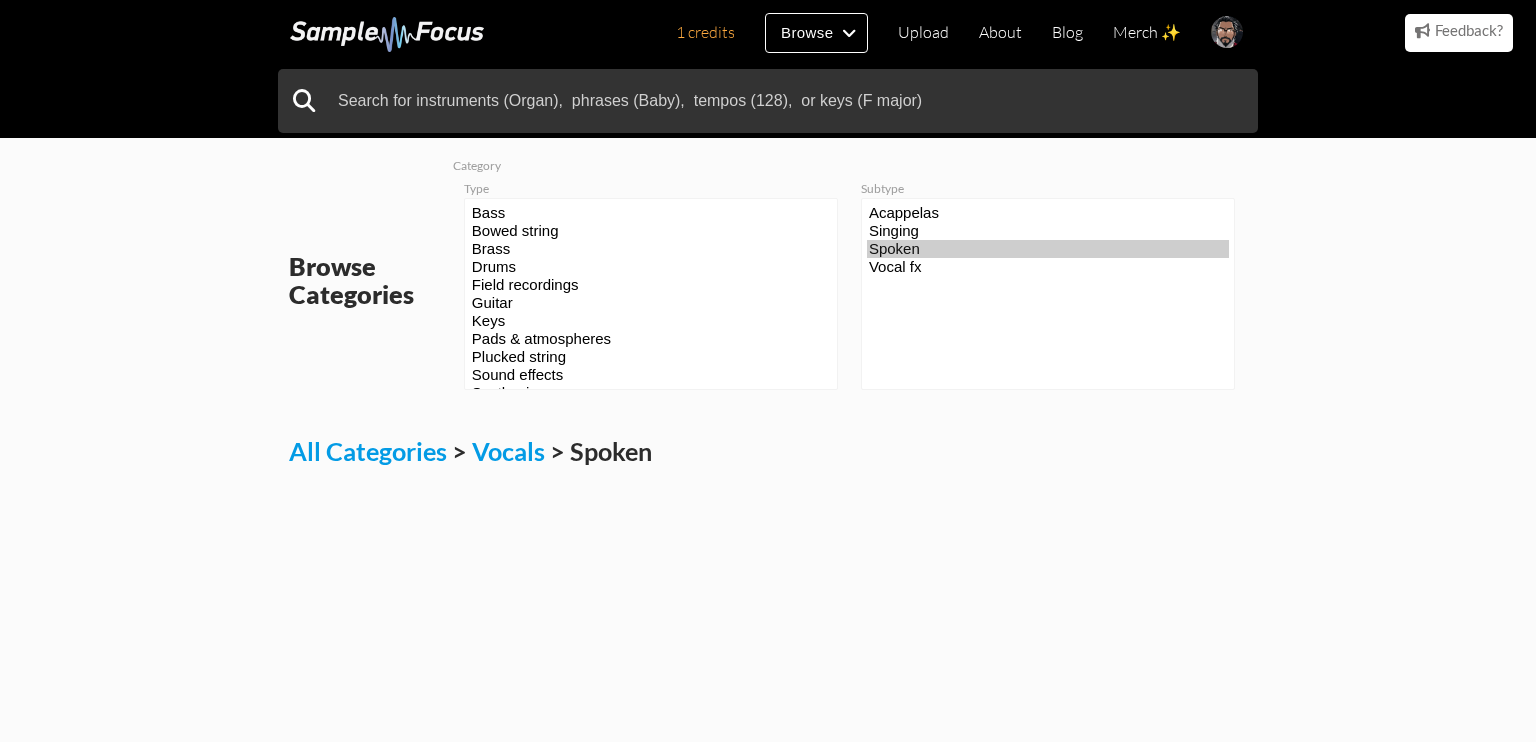 scroll, scrollTop: 0, scrollLeft: 0, axis: both 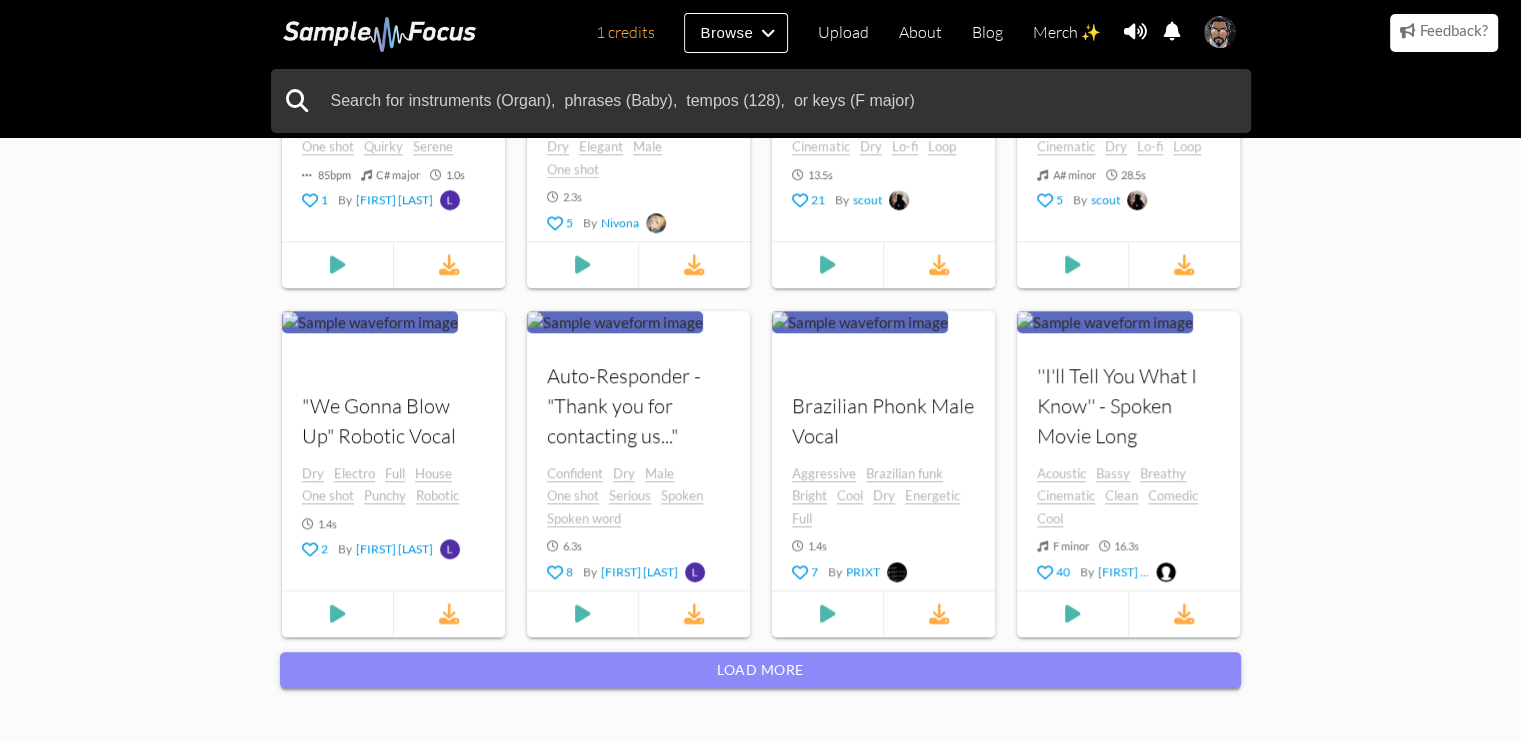 click on "Load more" at bounding box center [760, 670] 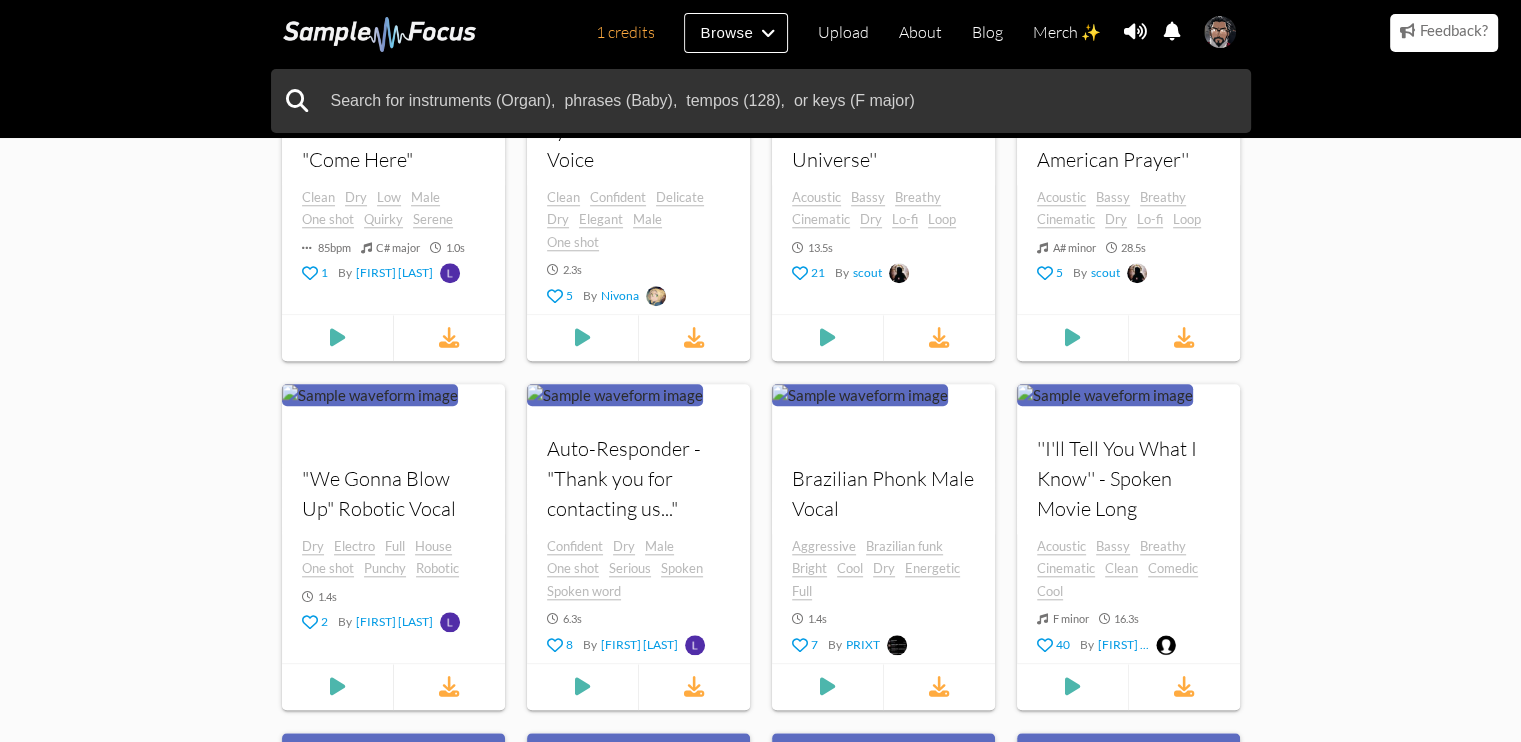 scroll, scrollTop: 113, scrollLeft: 0, axis: vertical 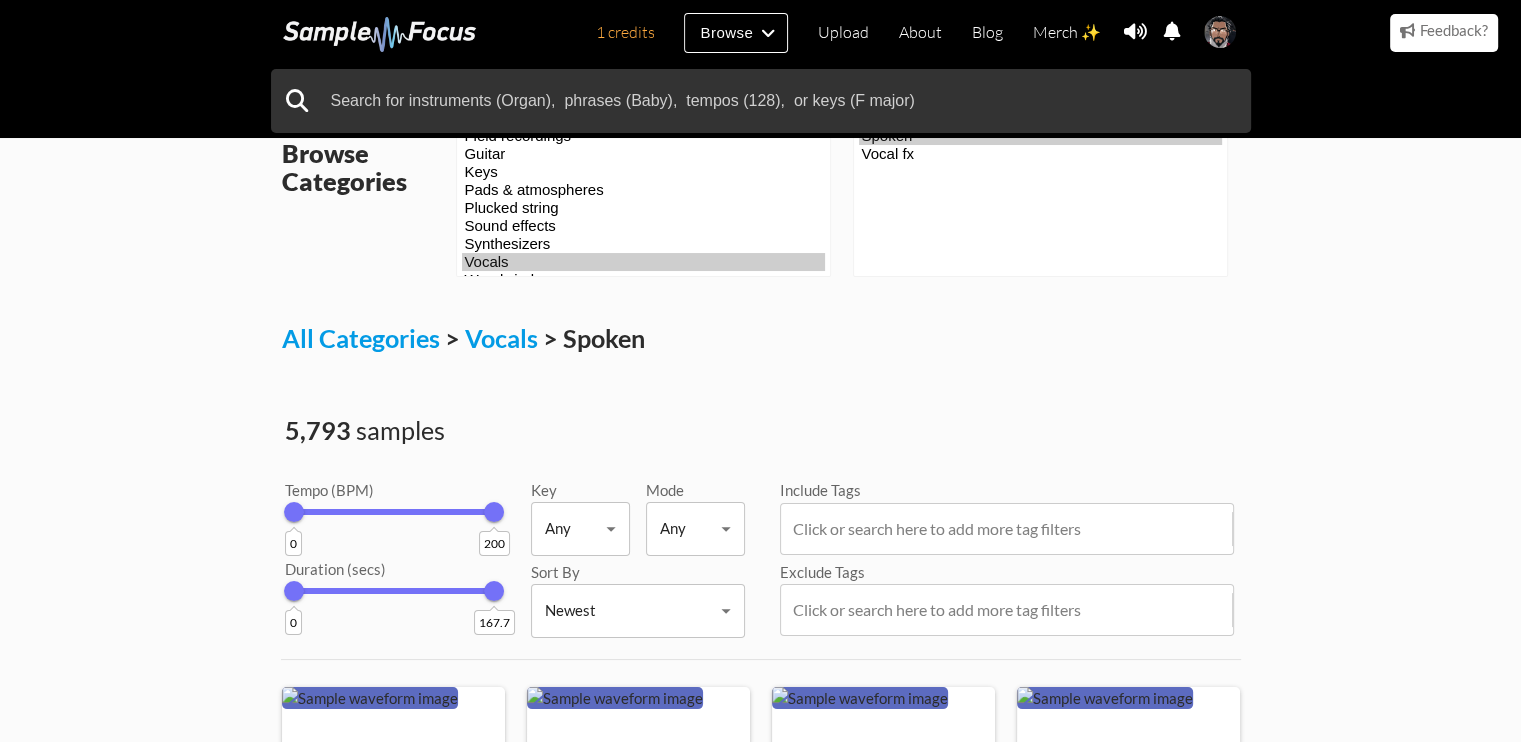 click at bounding box center (380, 34) 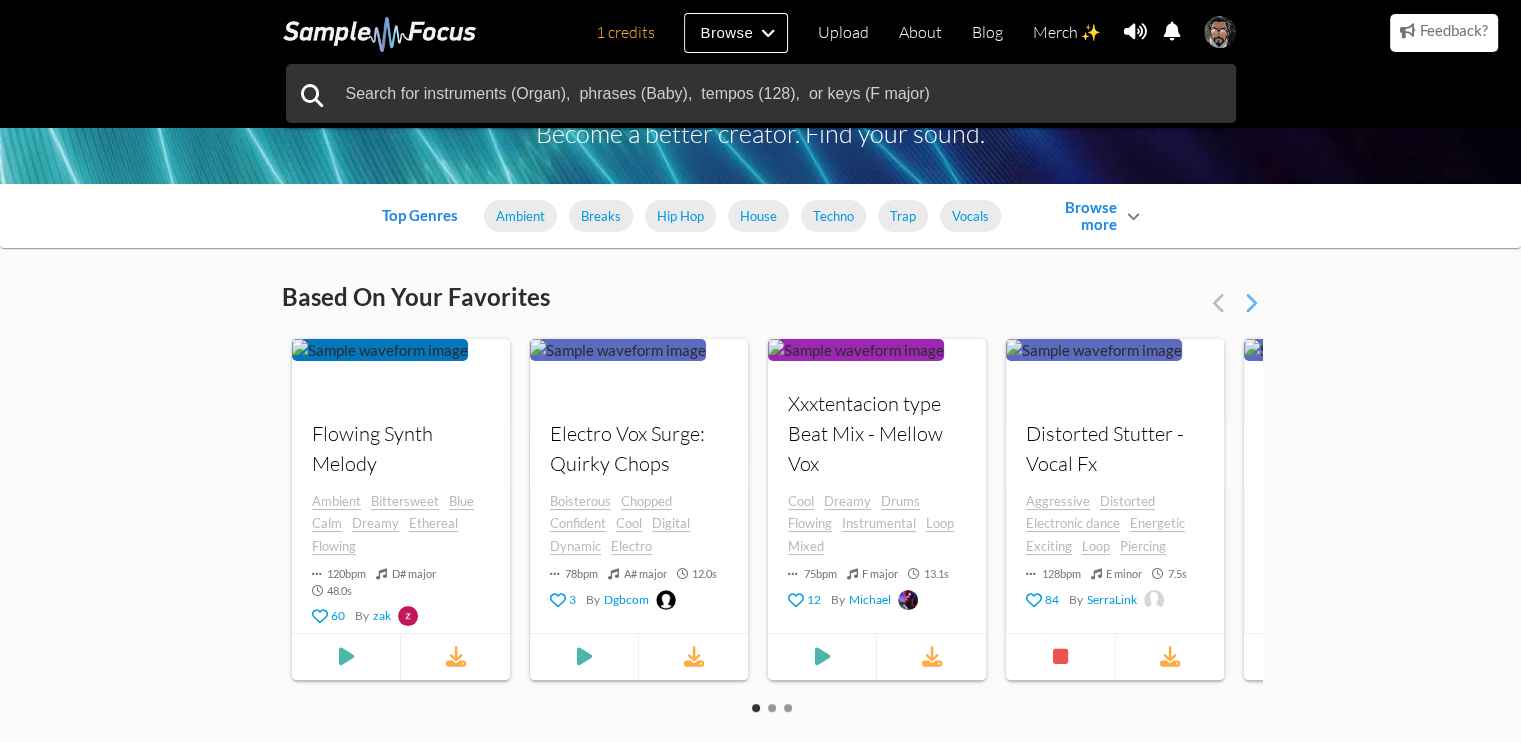 scroll, scrollTop: 300, scrollLeft: 0, axis: vertical 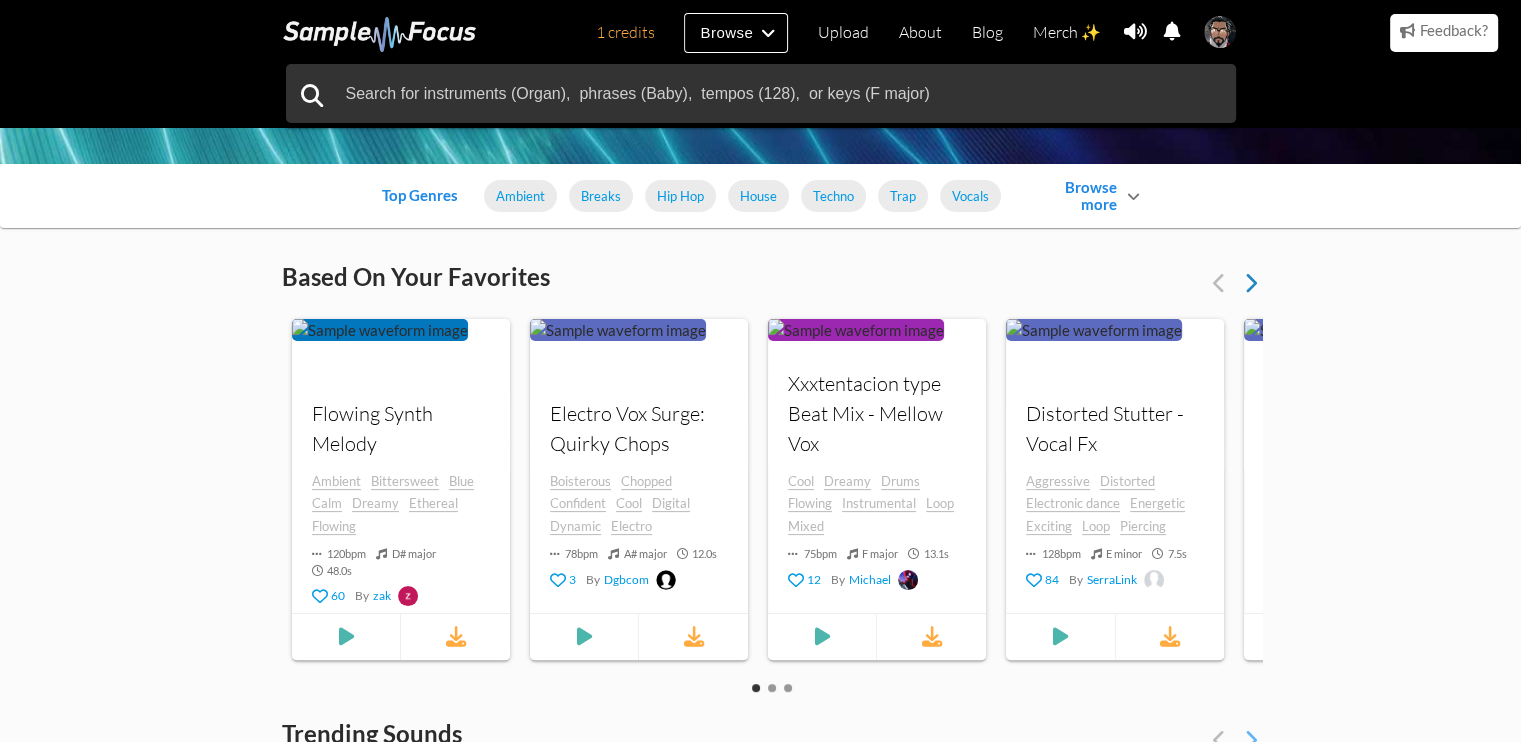 click at bounding box center [1250, 283] 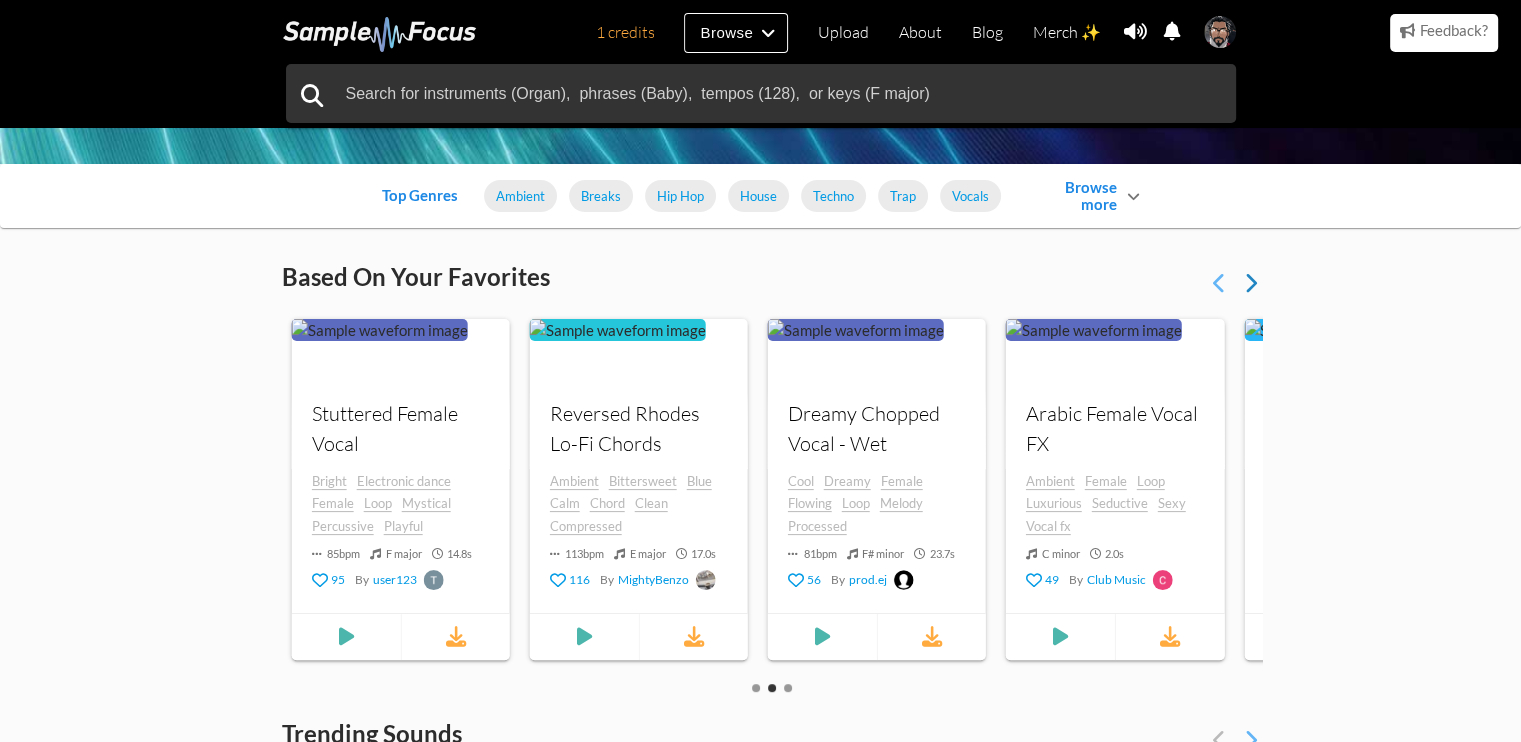 click at bounding box center (1250, 283) 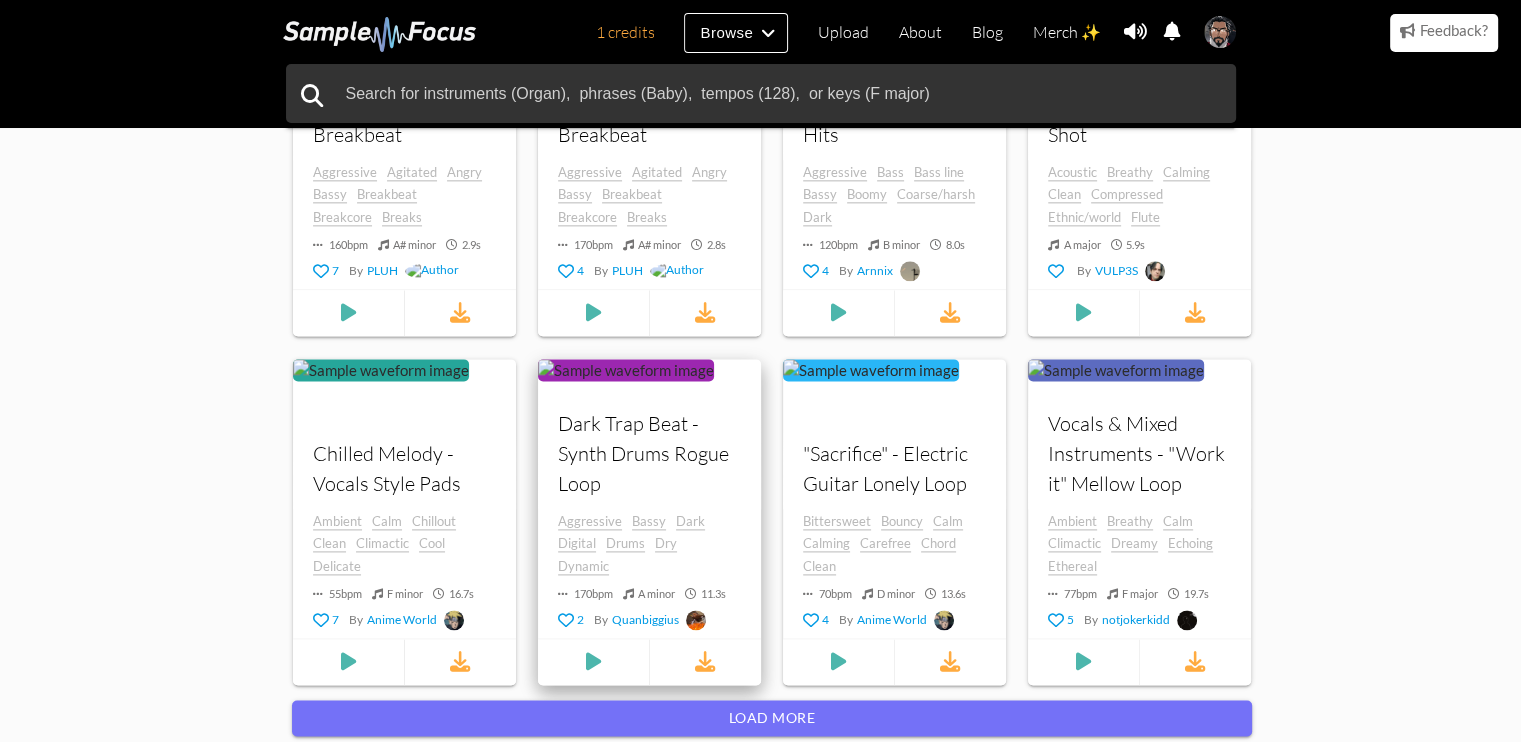 scroll, scrollTop: 2808, scrollLeft: 0, axis: vertical 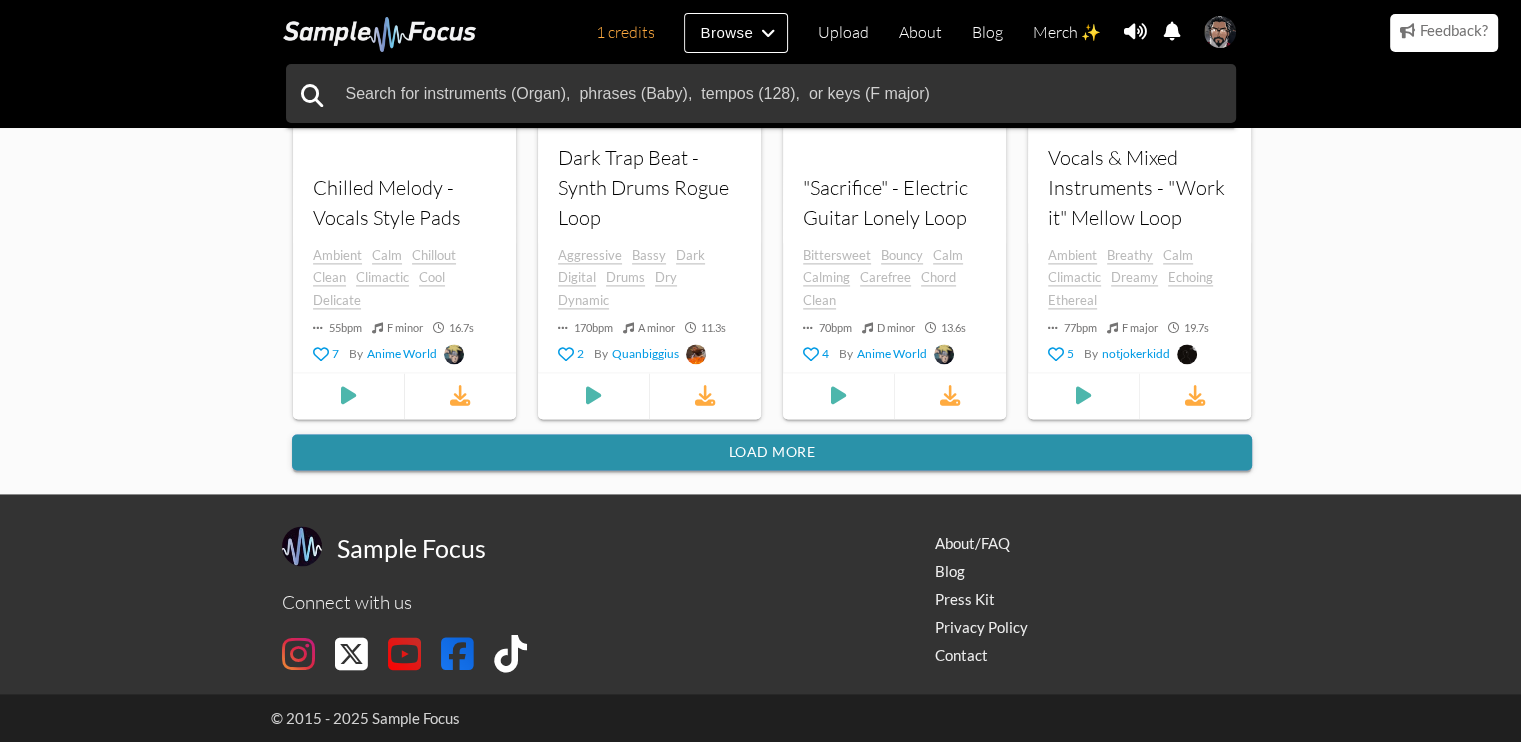 click on "Load more" at bounding box center (772, 452) 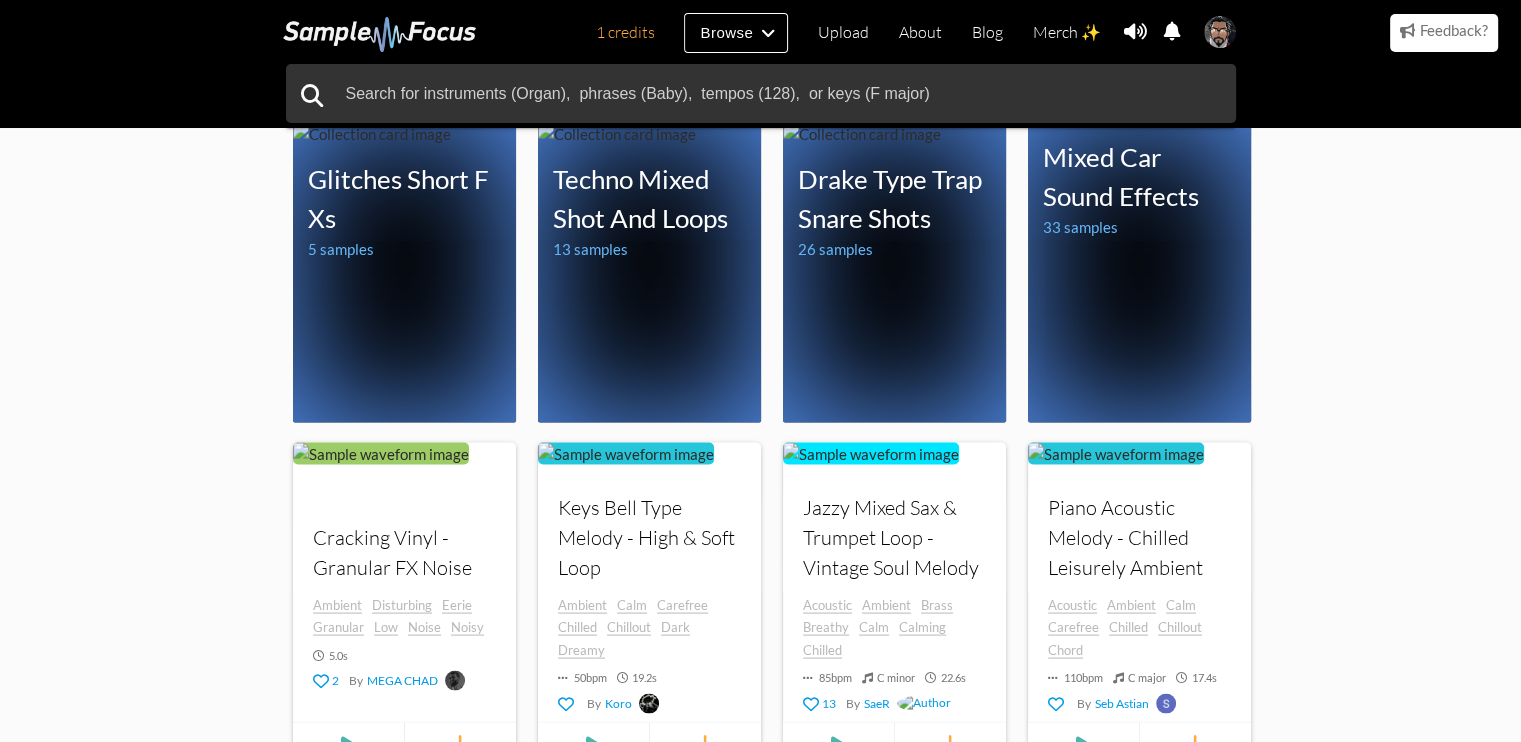 scroll, scrollTop: 3708, scrollLeft: 0, axis: vertical 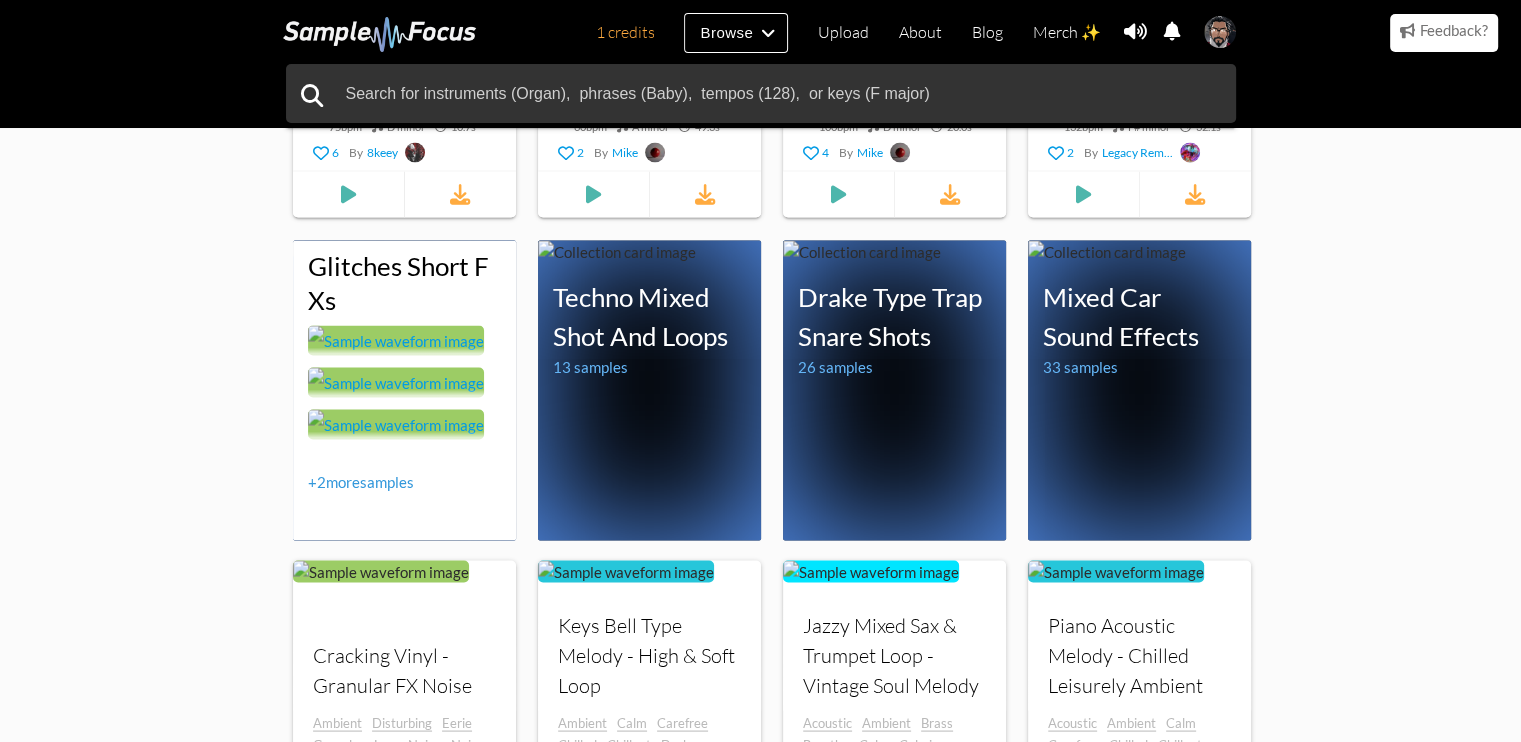 click on "+  2  more  samples" at bounding box center (361, 481) 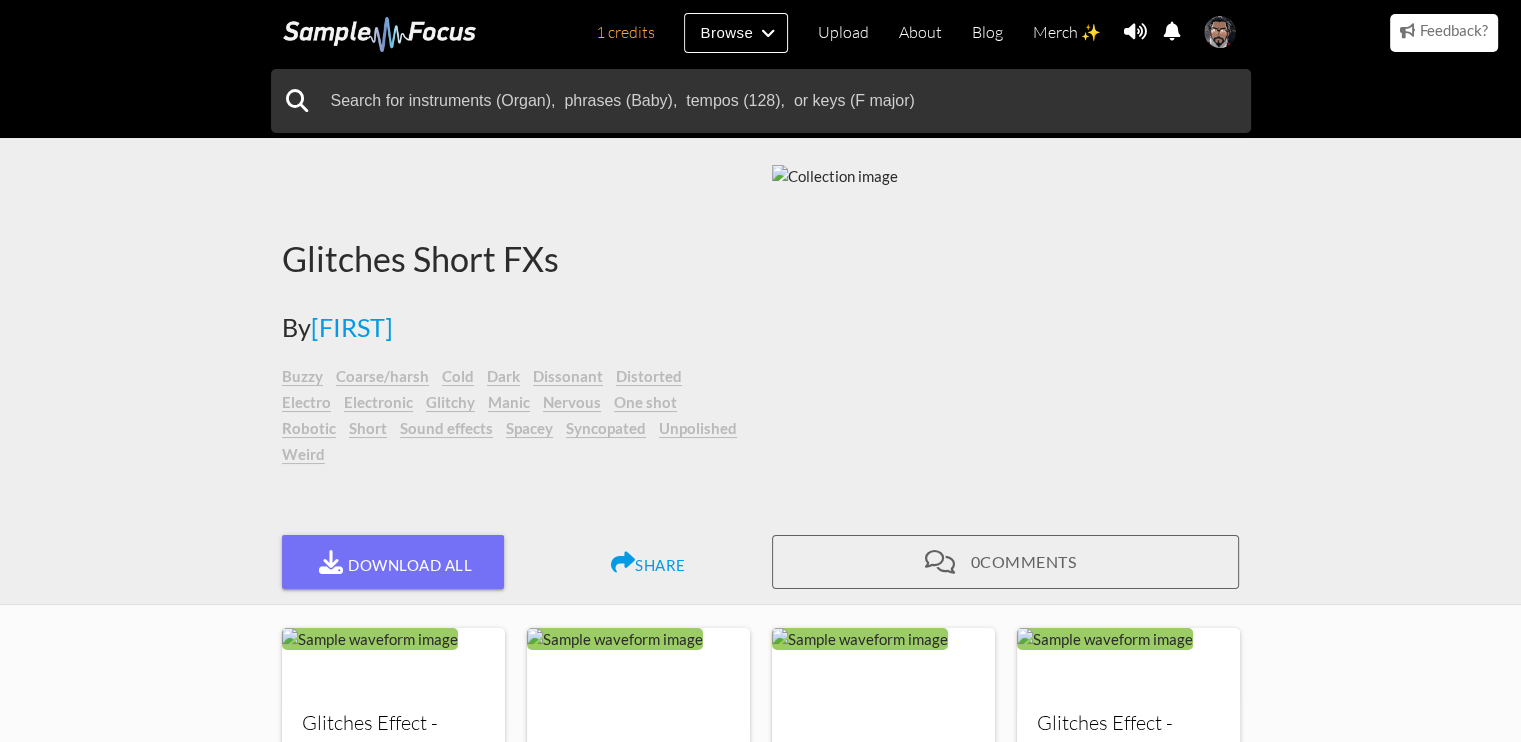 scroll, scrollTop: 0, scrollLeft: 0, axis: both 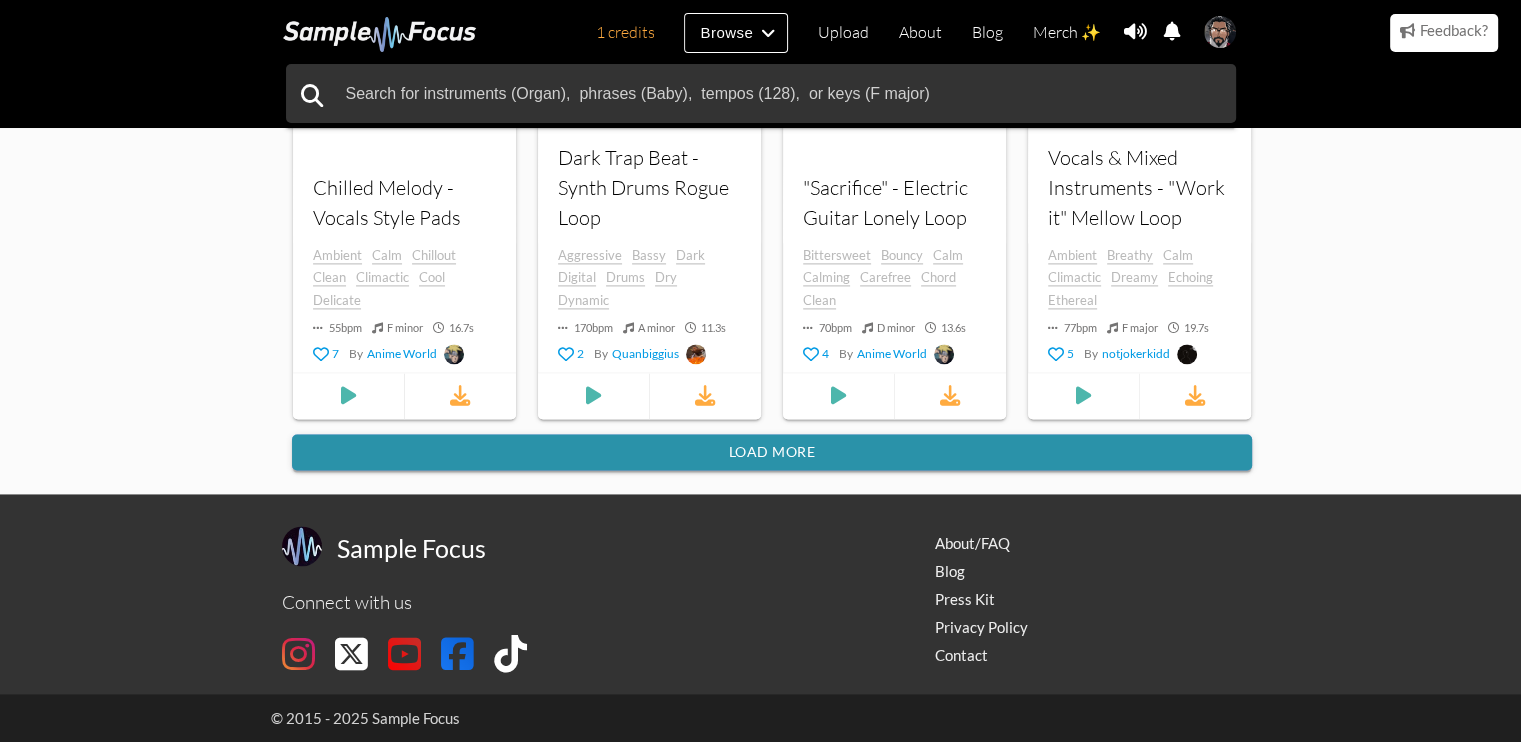click on "Load more" at bounding box center [772, 452] 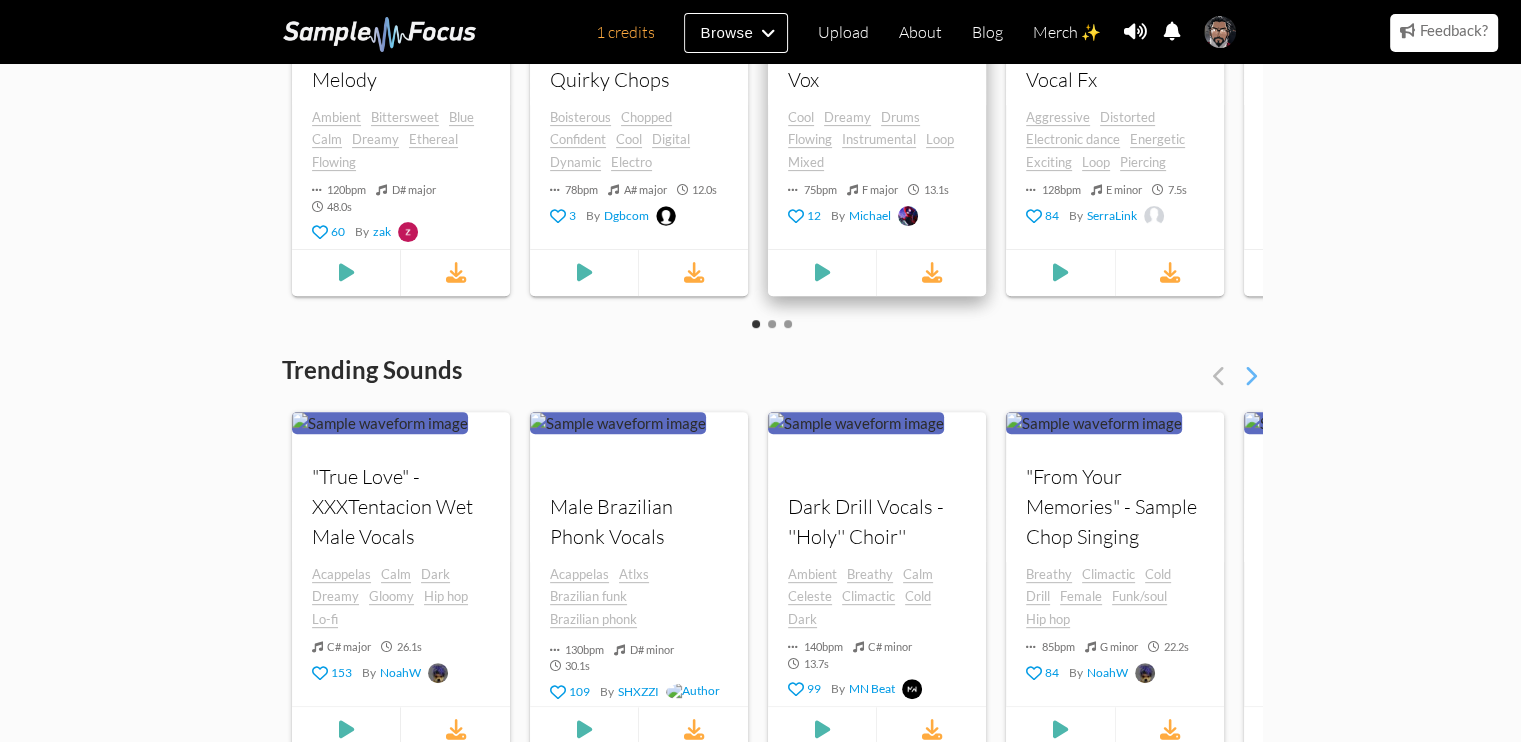 scroll, scrollTop: 0, scrollLeft: 0, axis: both 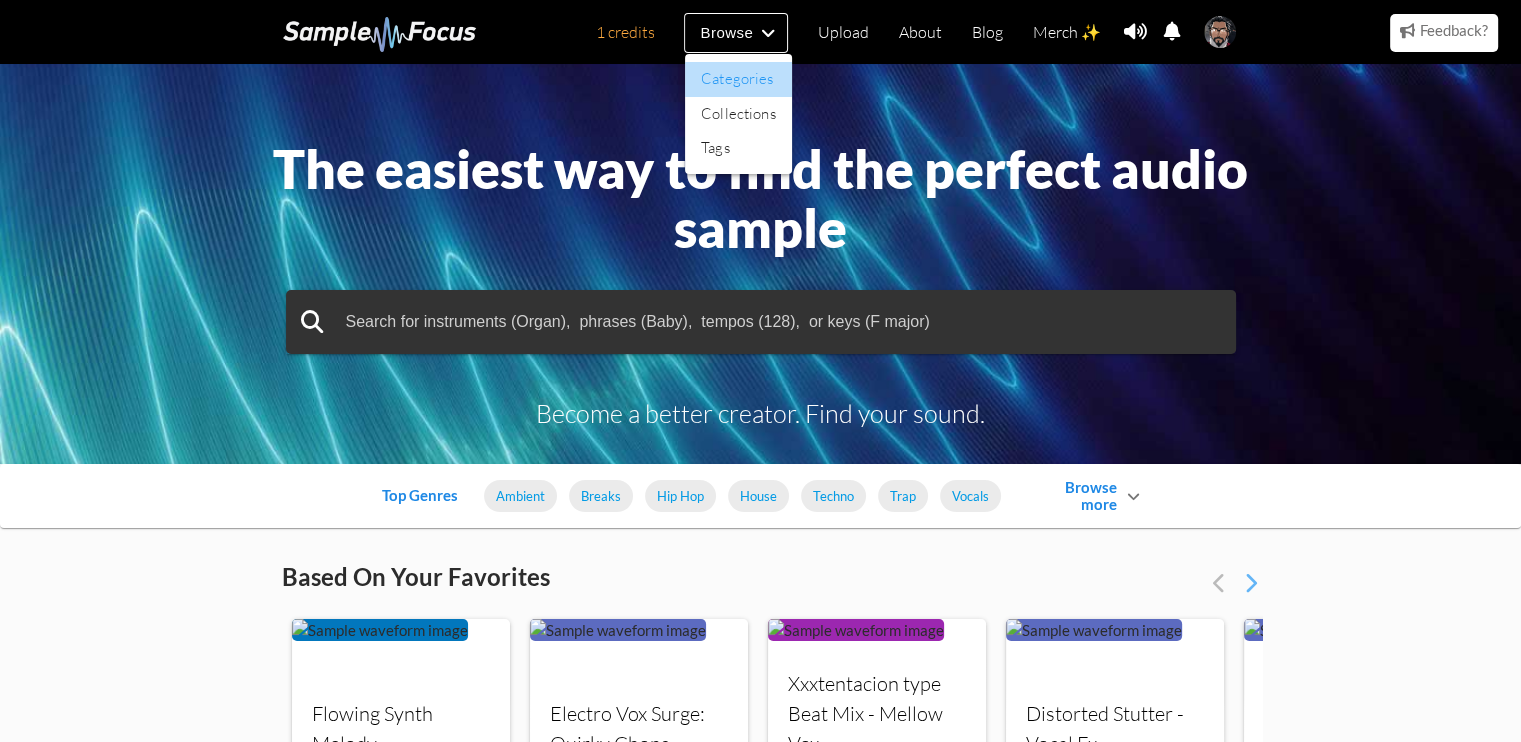 click on "Categories" at bounding box center (738, 79) 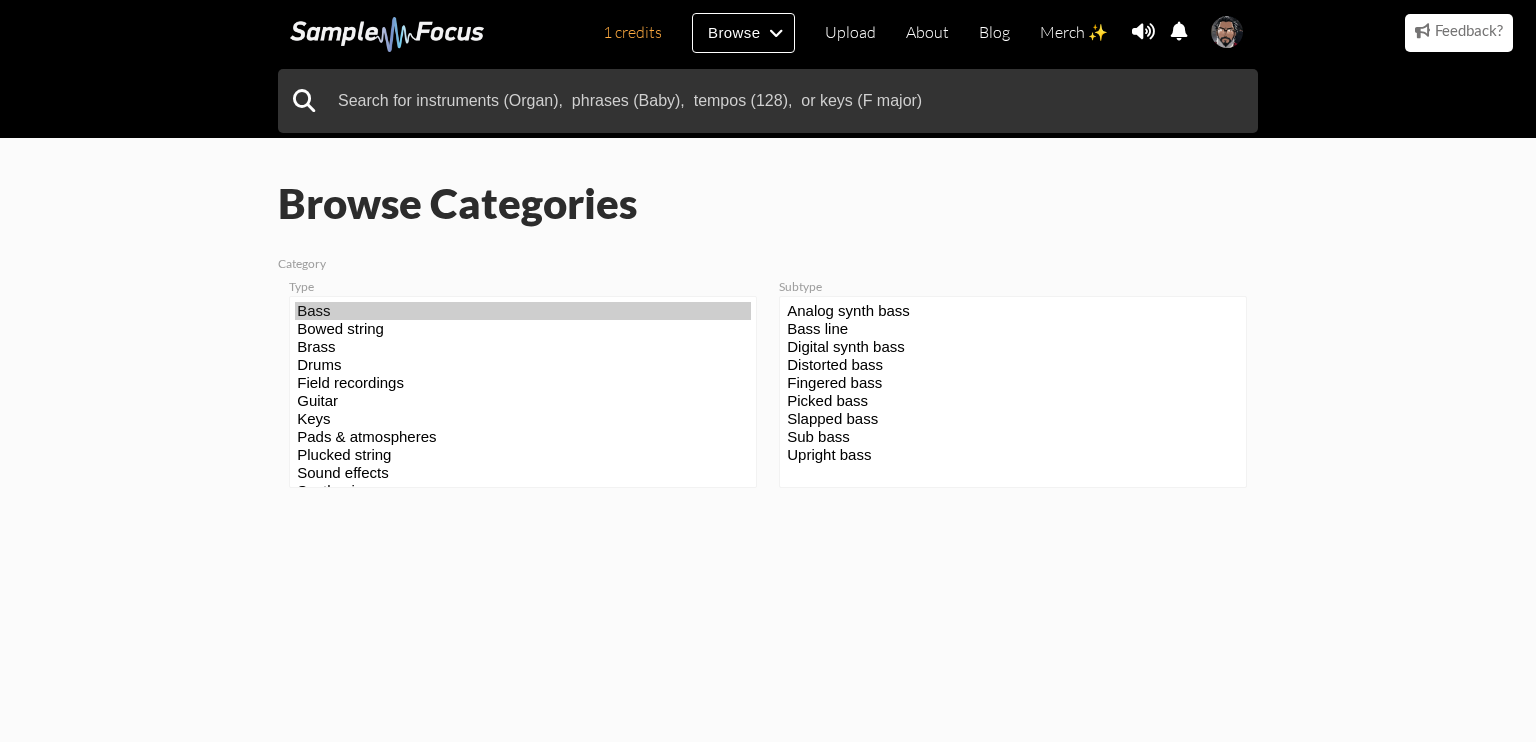 scroll, scrollTop: 0, scrollLeft: 0, axis: both 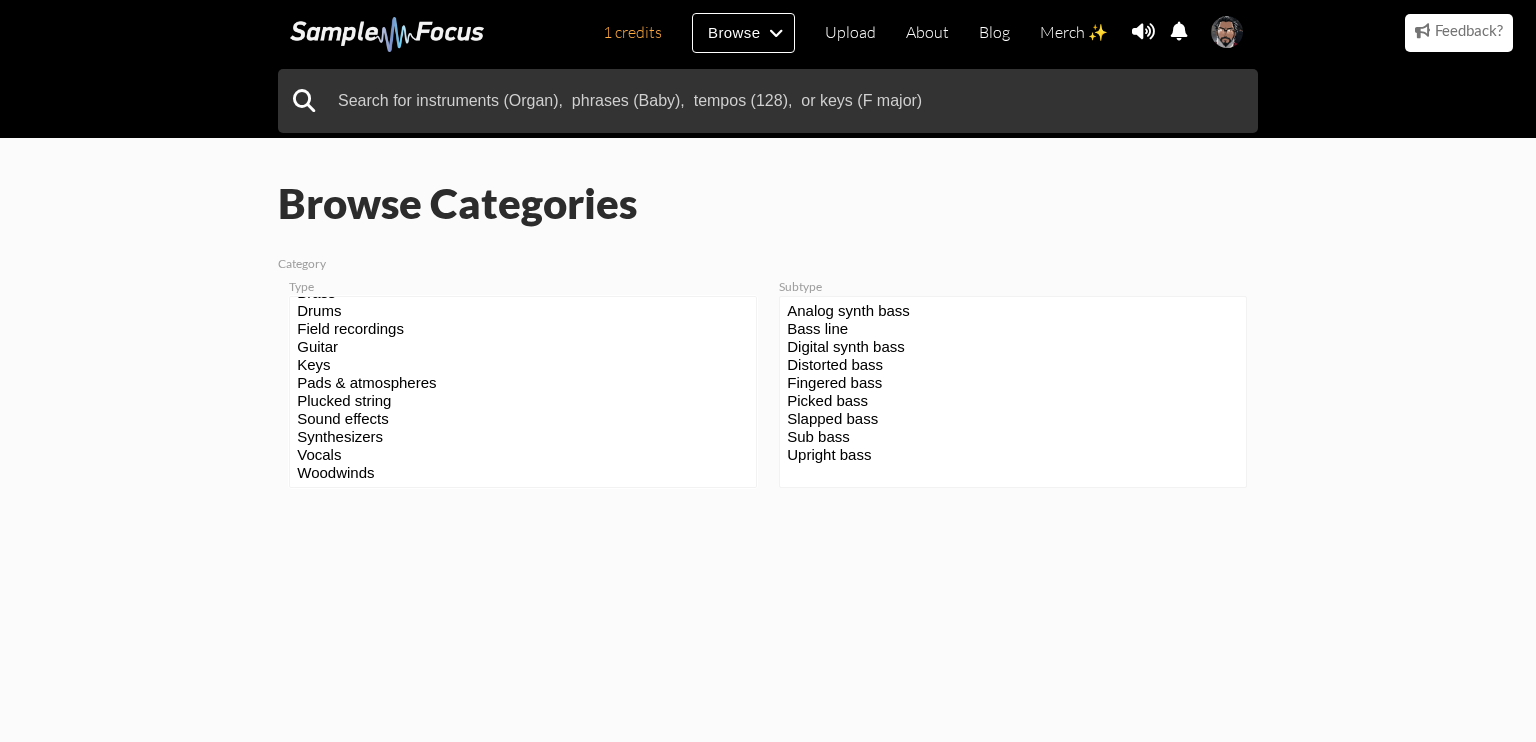 select on "63" 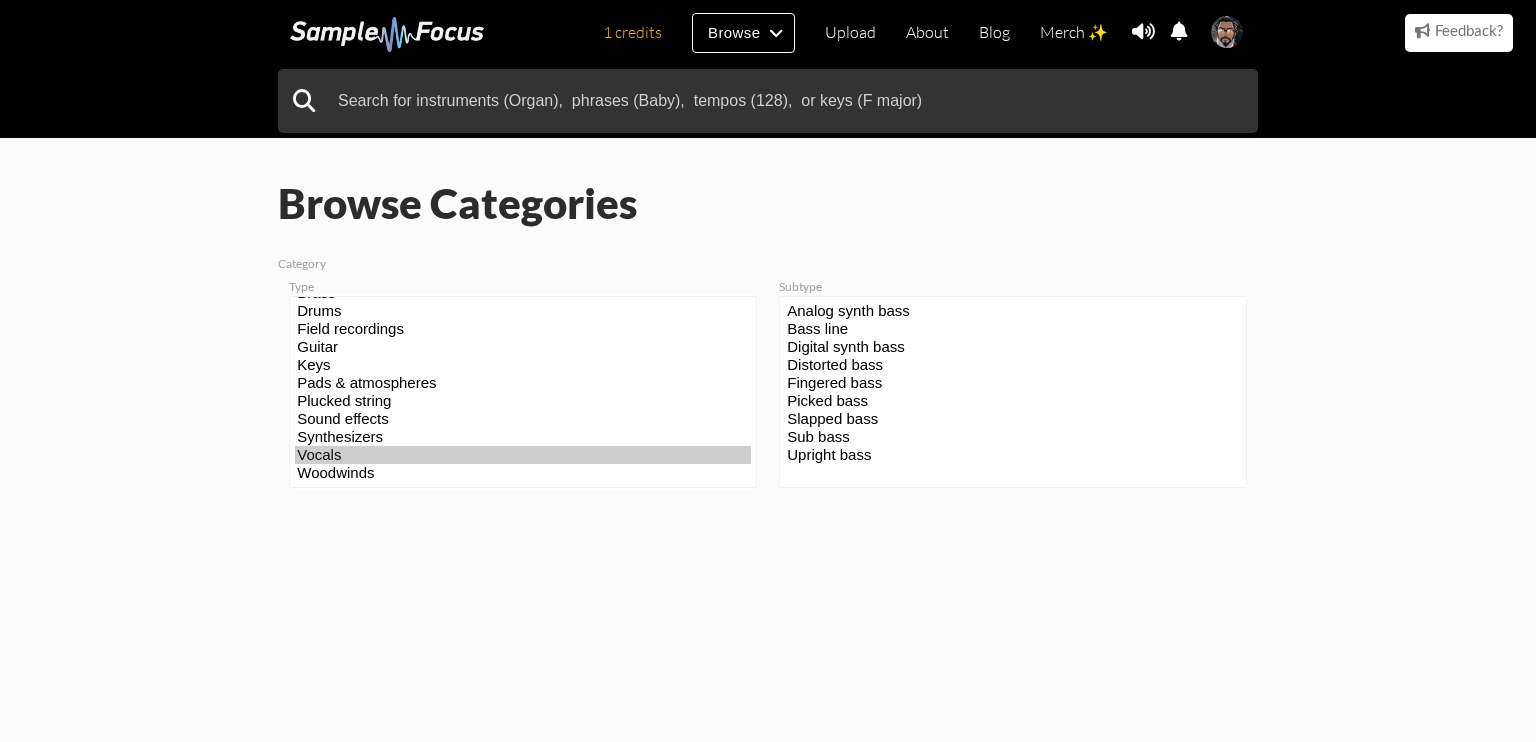 click on "Vocals" at bounding box center (523, 455) 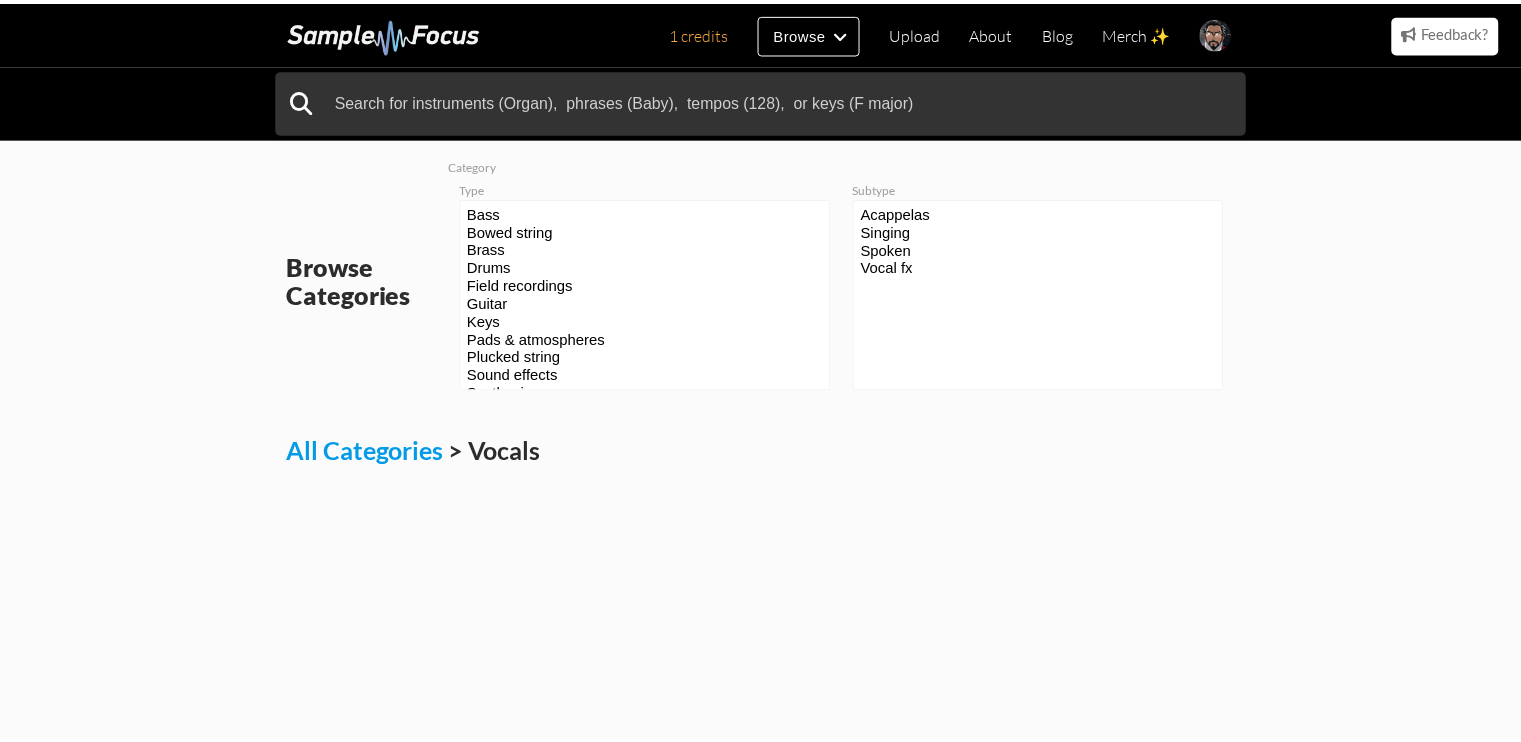 scroll, scrollTop: 0, scrollLeft: 0, axis: both 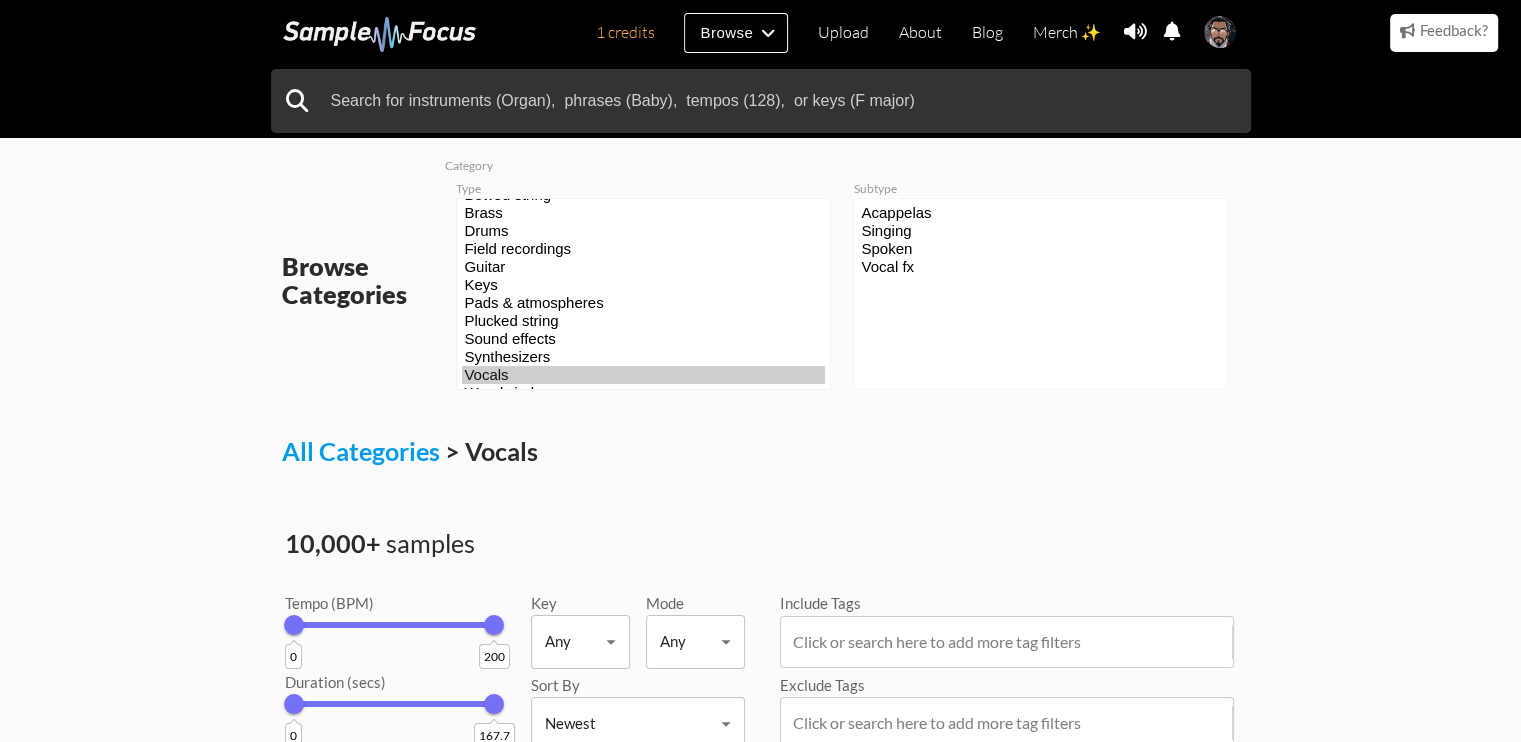 select on "67" 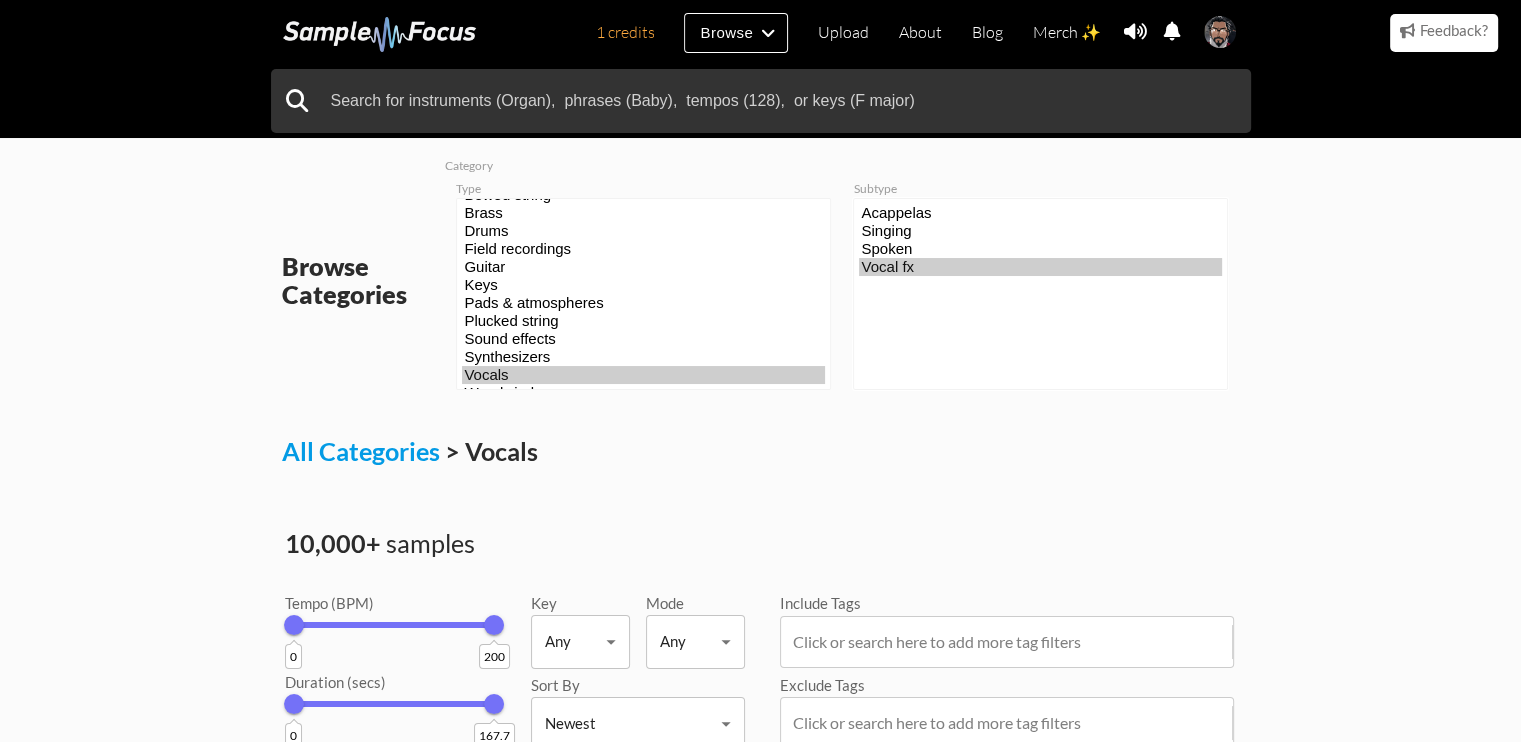 click on "Vocal fx" at bounding box center [1040, 267] 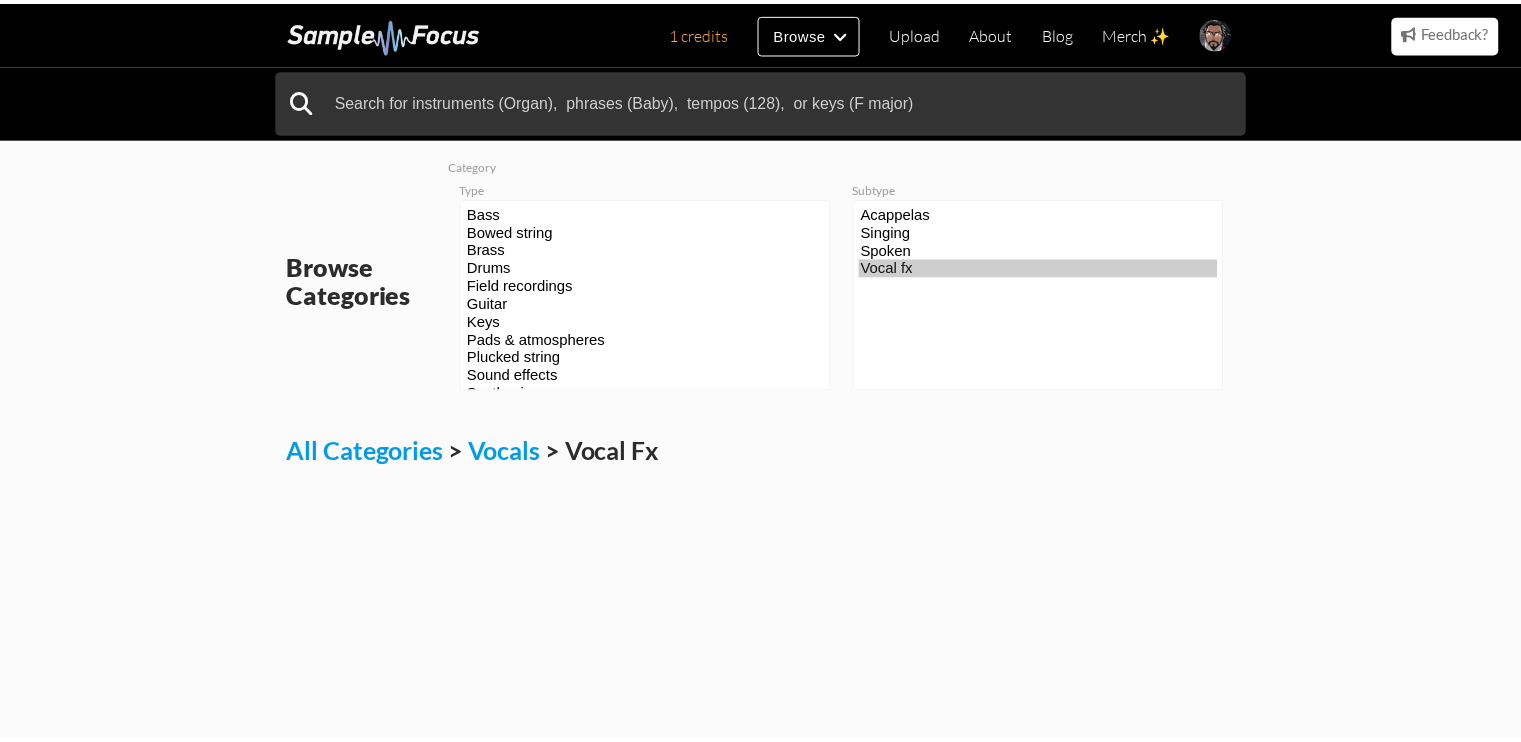 scroll, scrollTop: 0, scrollLeft: 0, axis: both 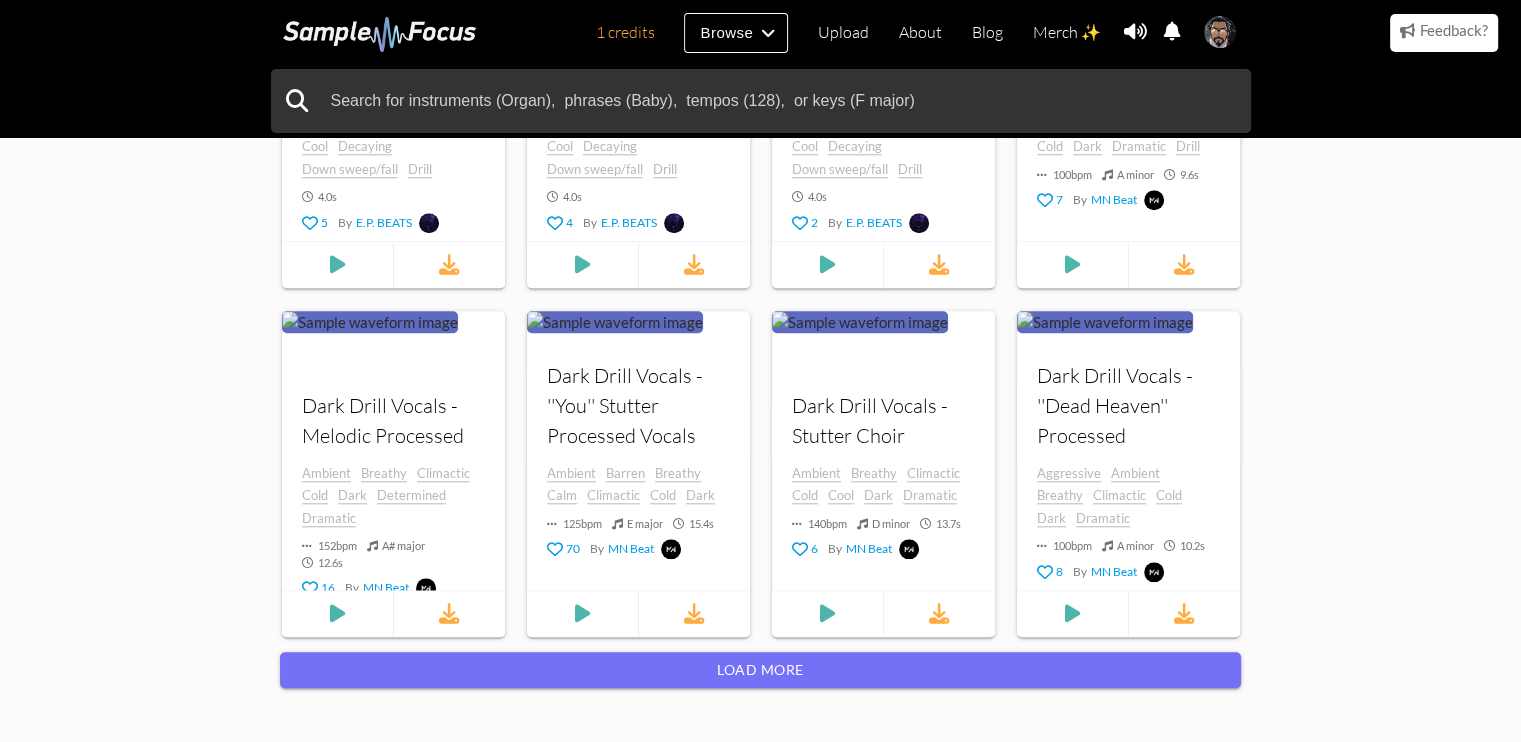 click on "Load more" at bounding box center (760, 682) 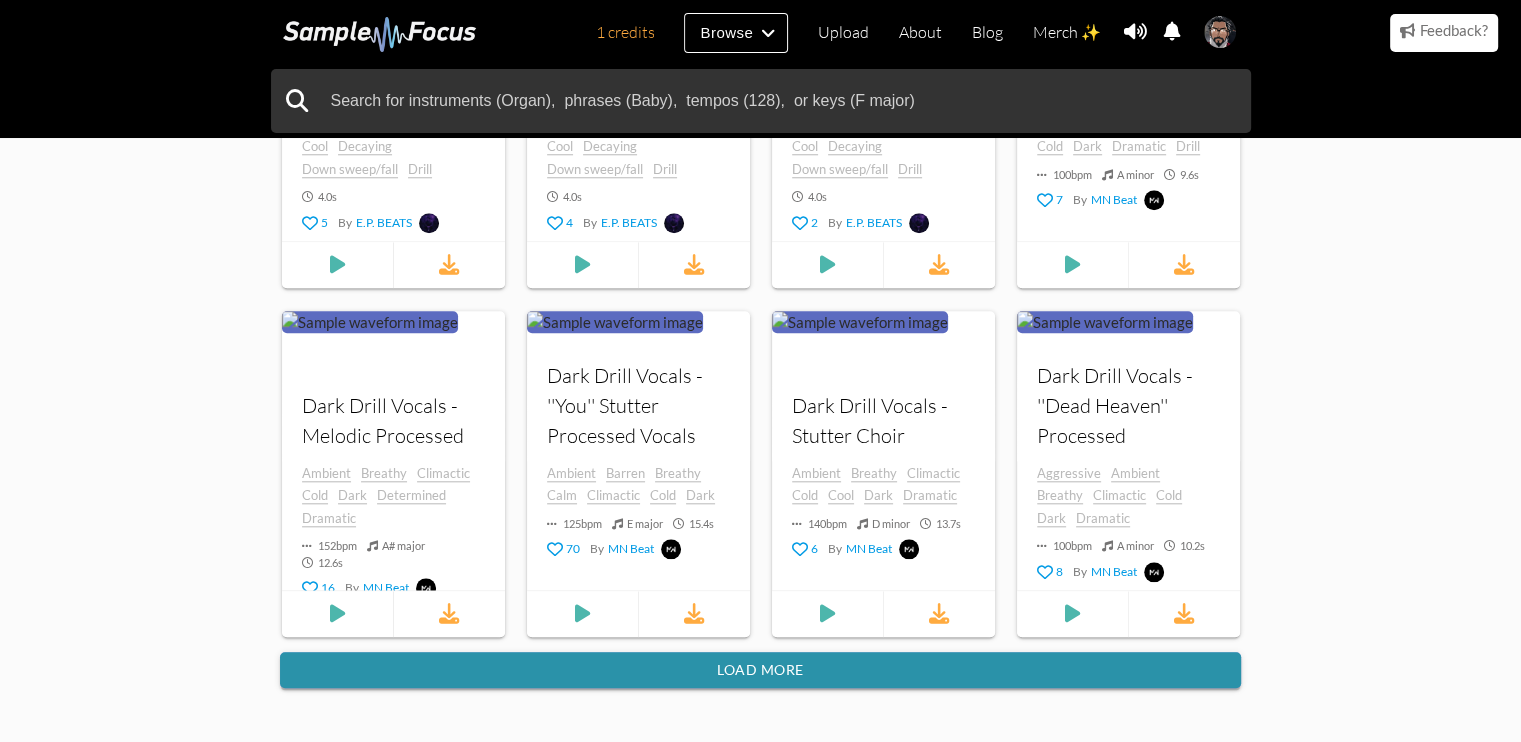 click on "Load more" at bounding box center (760, 670) 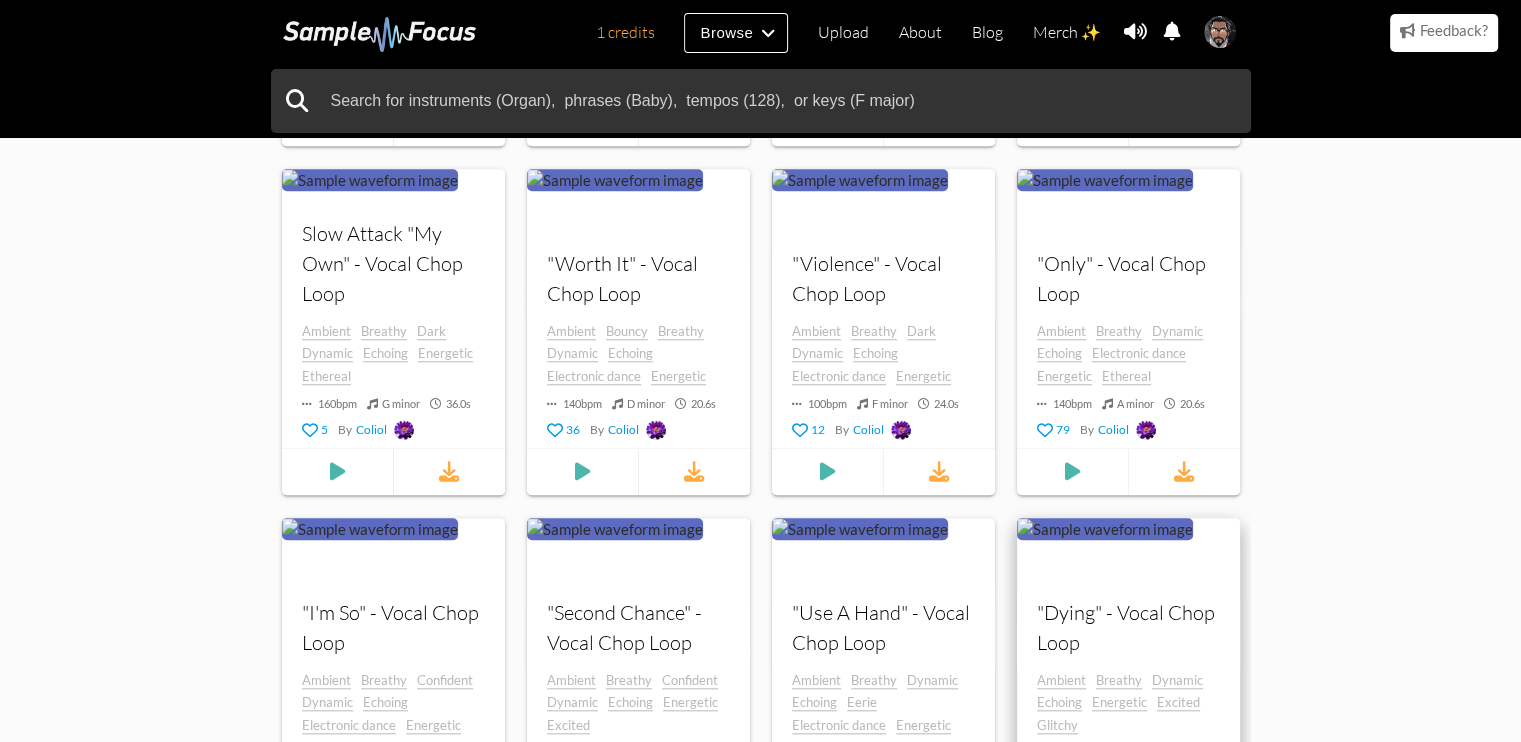 scroll, scrollTop: 9613, scrollLeft: 0, axis: vertical 